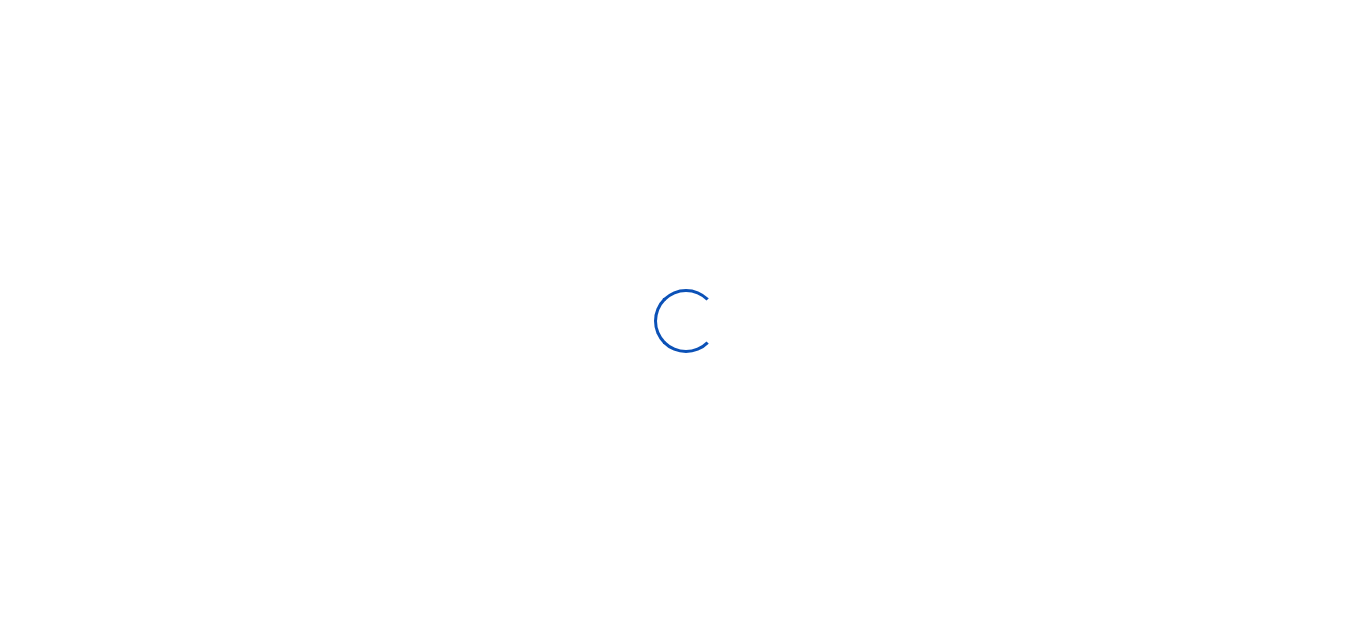 scroll, scrollTop: 0, scrollLeft: 0, axis: both 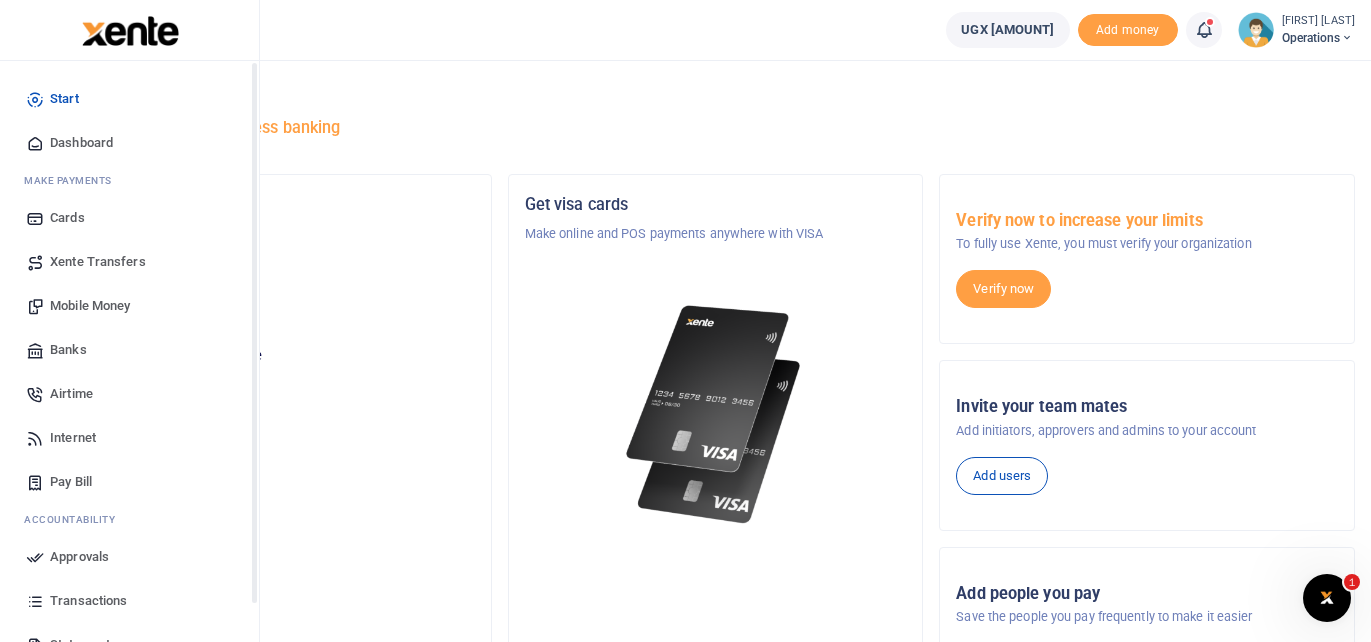 click on "[FIRST] [LAST]" at bounding box center (81, 143) 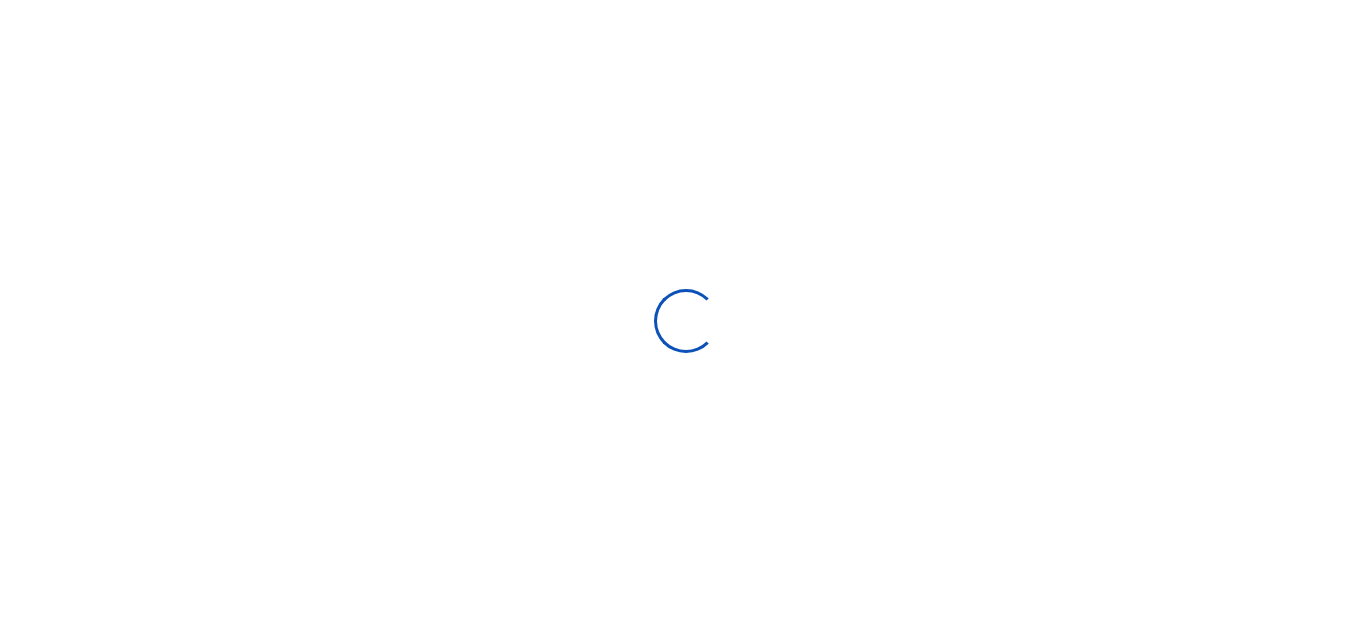 scroll, scrollTop: 0, scrollLeft: 0, axis: both 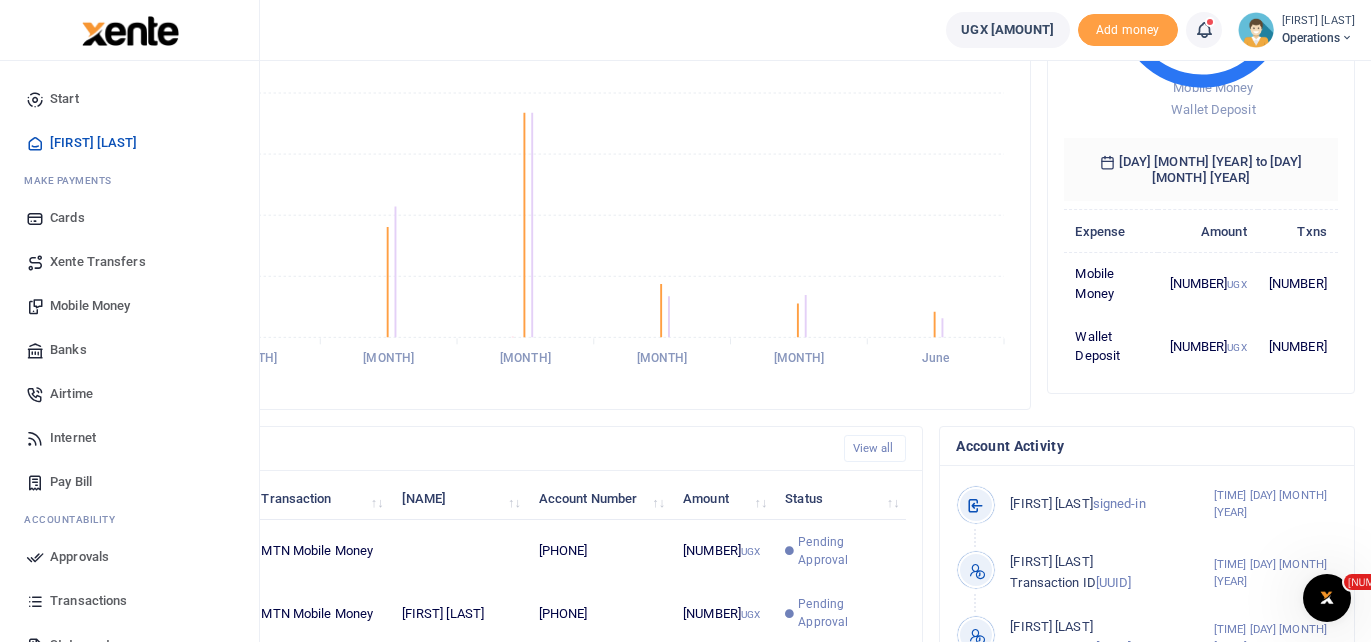 click on "Mobile Money" at bounding box center (90, 306) 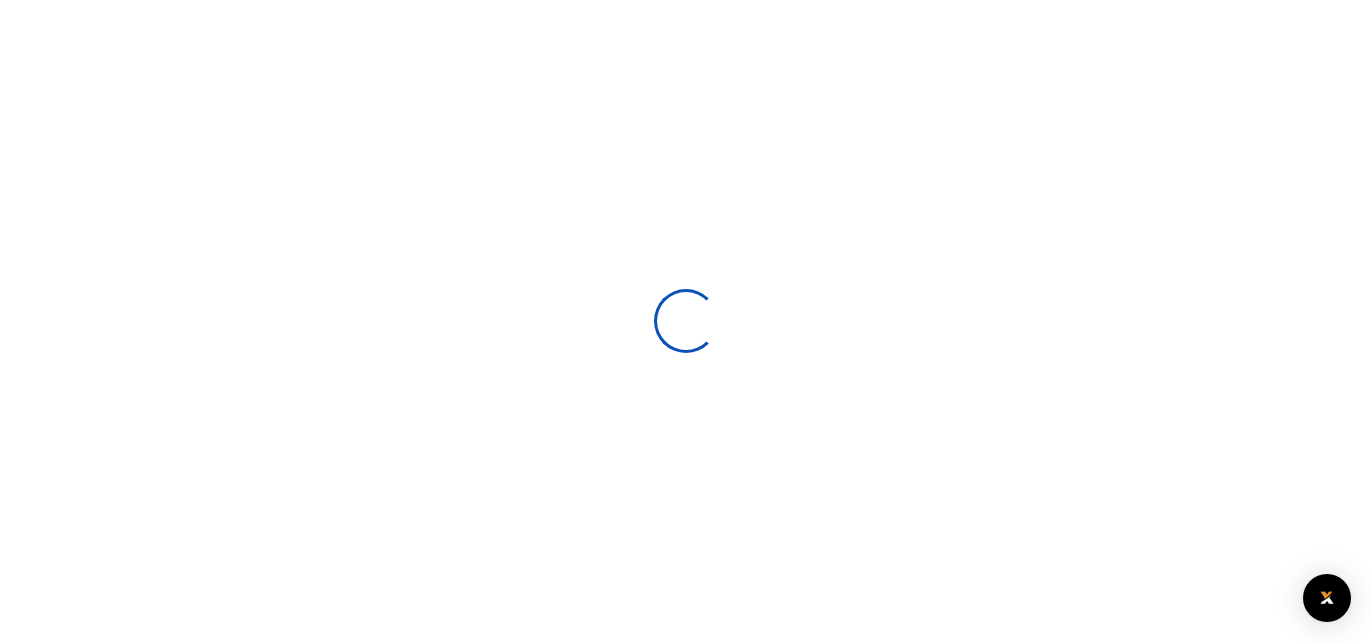 scroll, scrollTop: 0, scrollLeft: 0, axis: both 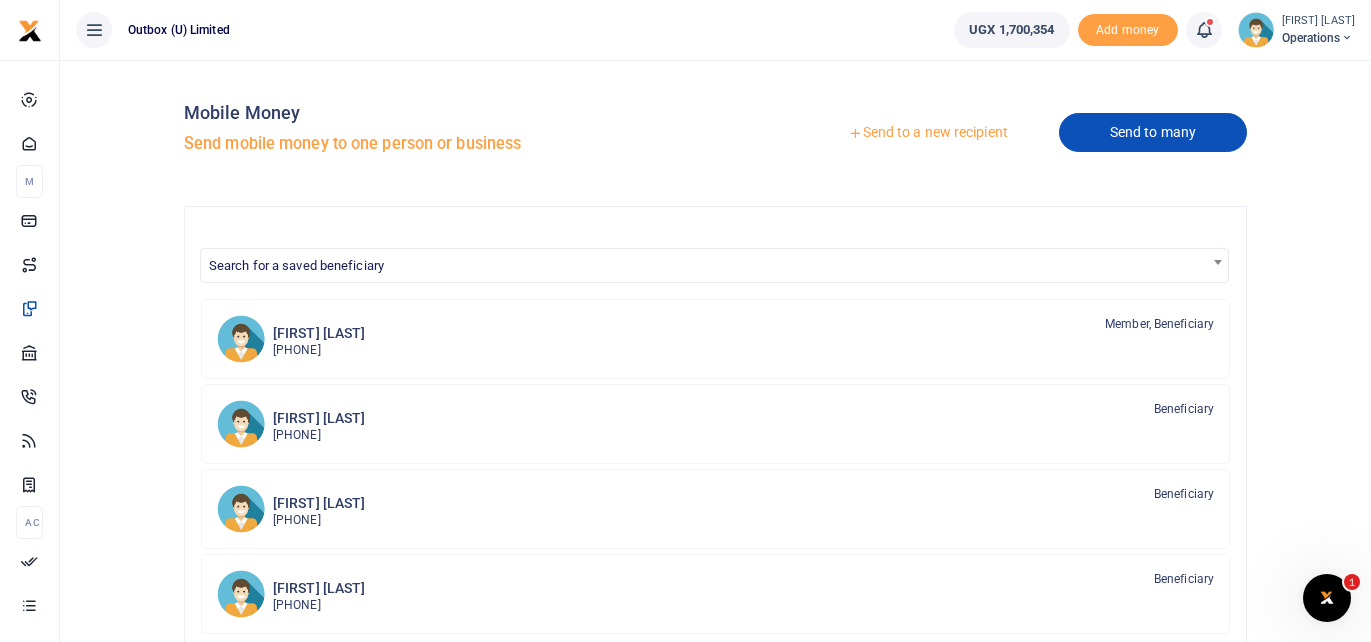 click on "Send to many" at bounding box center [1153, 132] 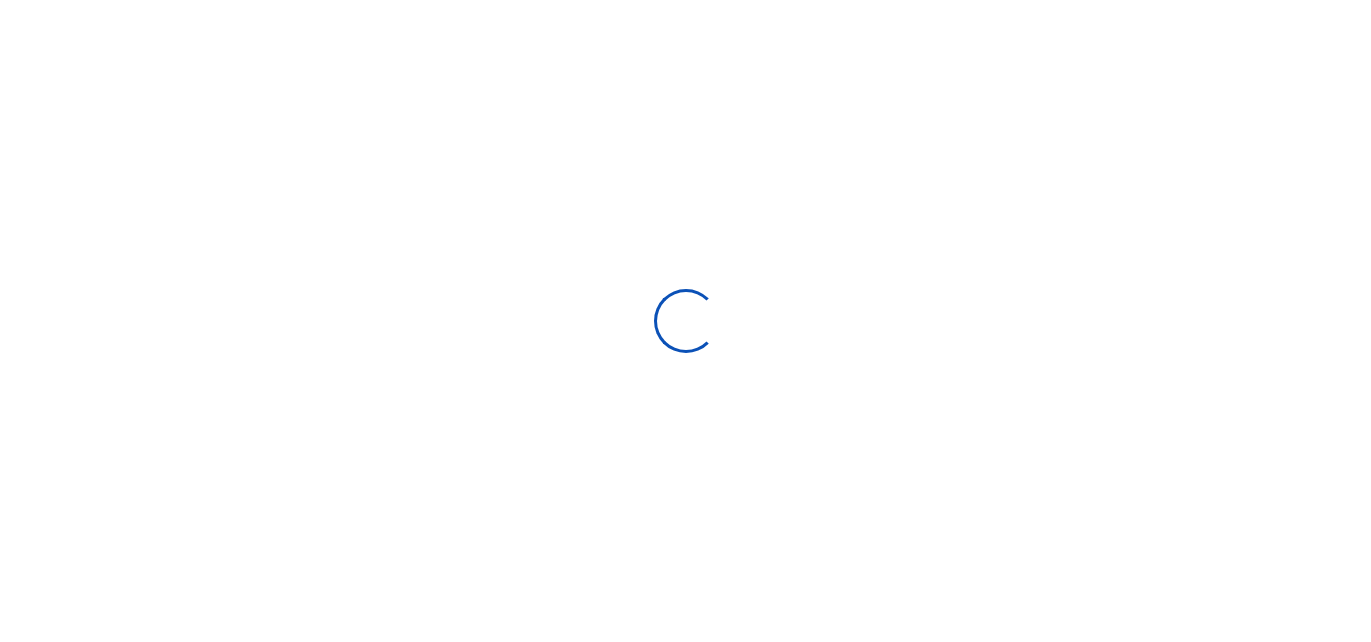 scroll, scrollTop: 0, scrollLeft: 0, axis: both 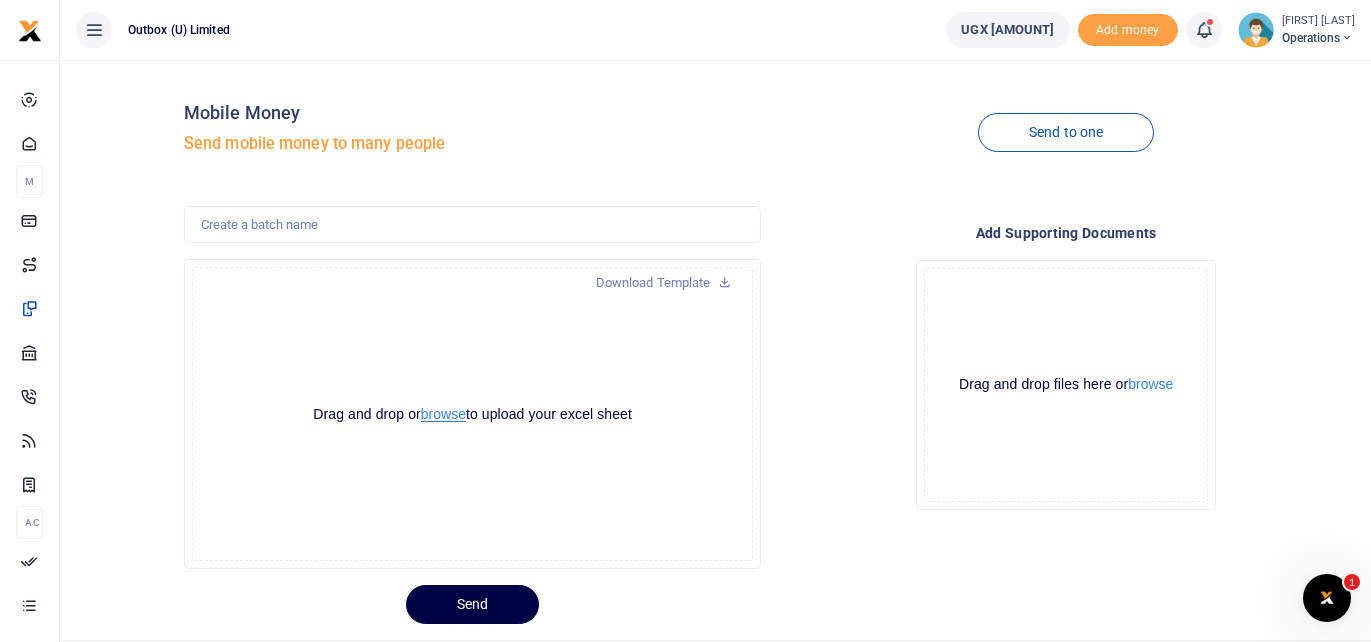 click on "browse" at bounding box center (443, 414) 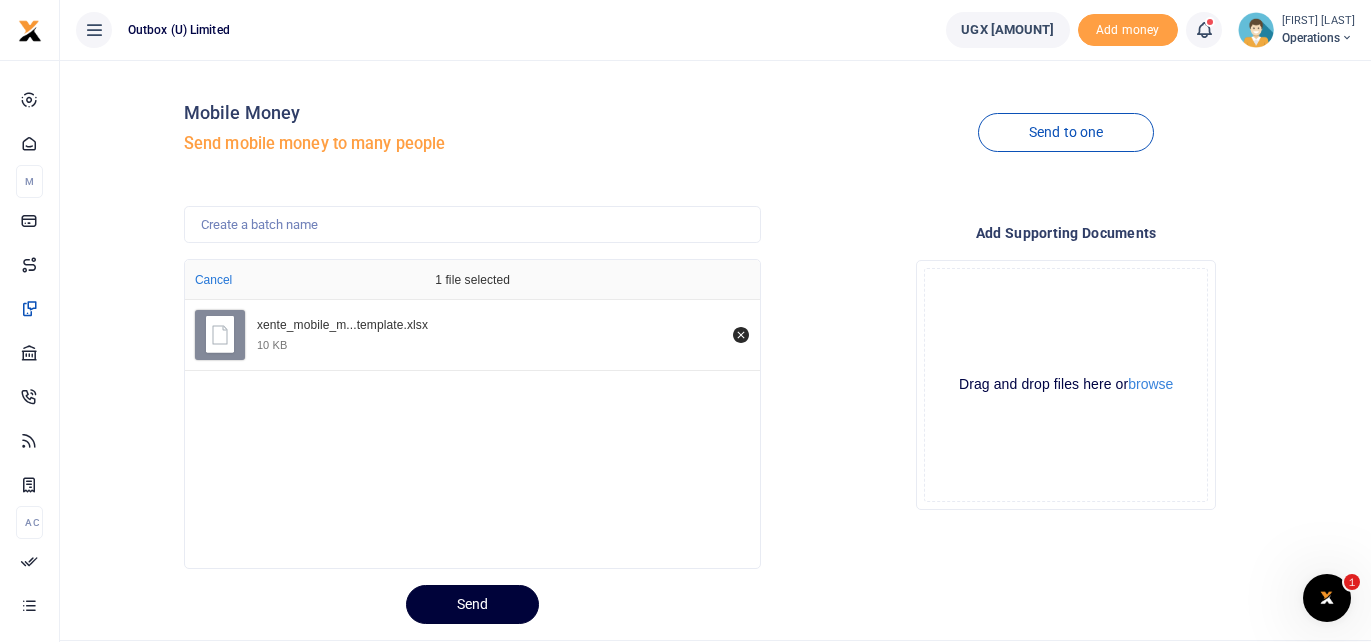 click on "Send" at bounding box center [472, 604] 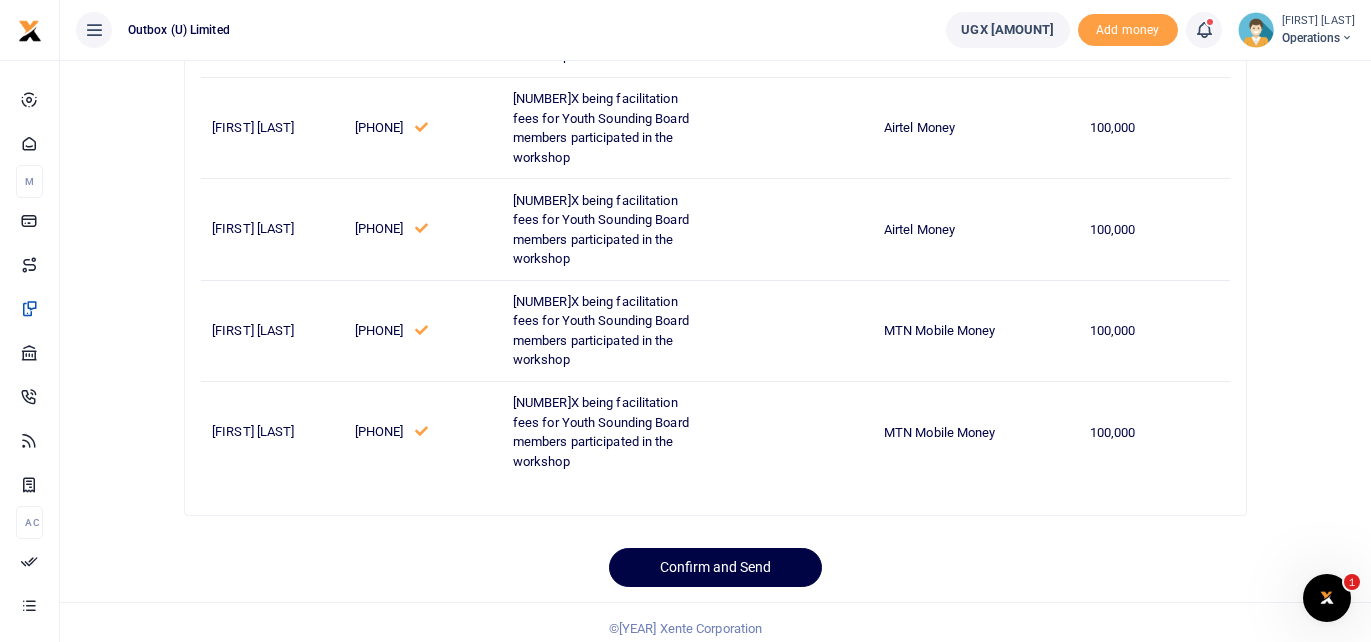 scroll, scrollTop: 523, scrollLeft: 0, axis: vertical 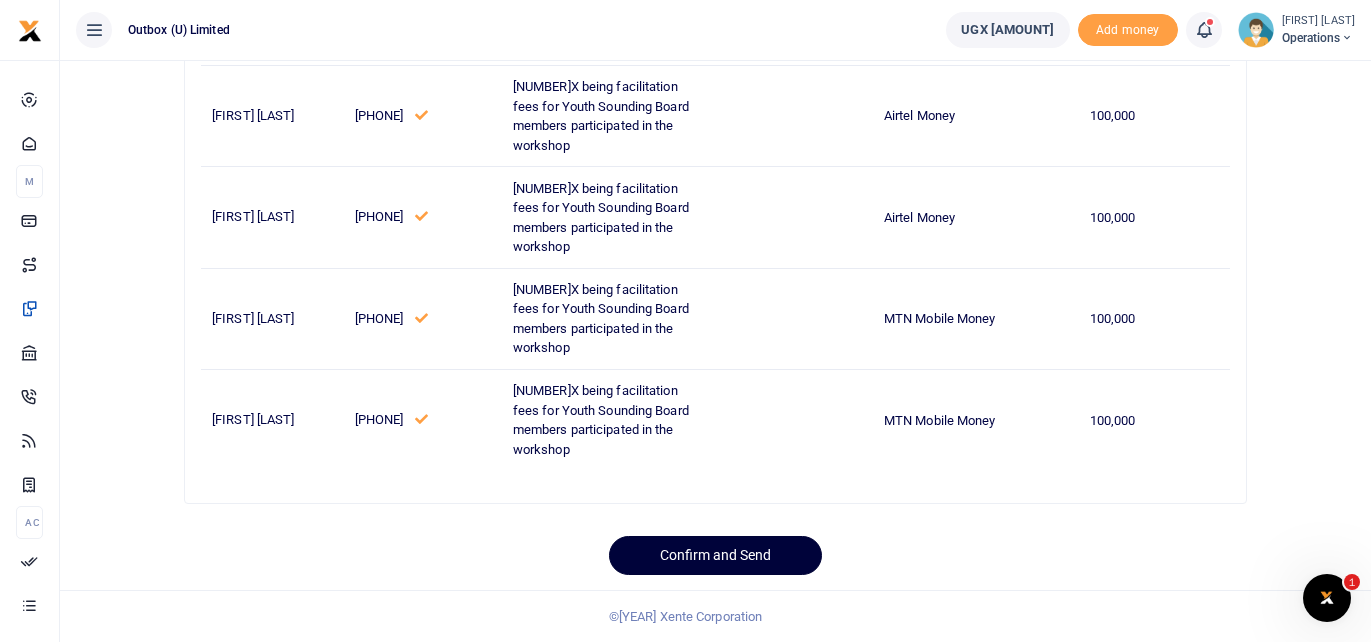 click on "Confirm and Send" at bounding box center [715, 555] 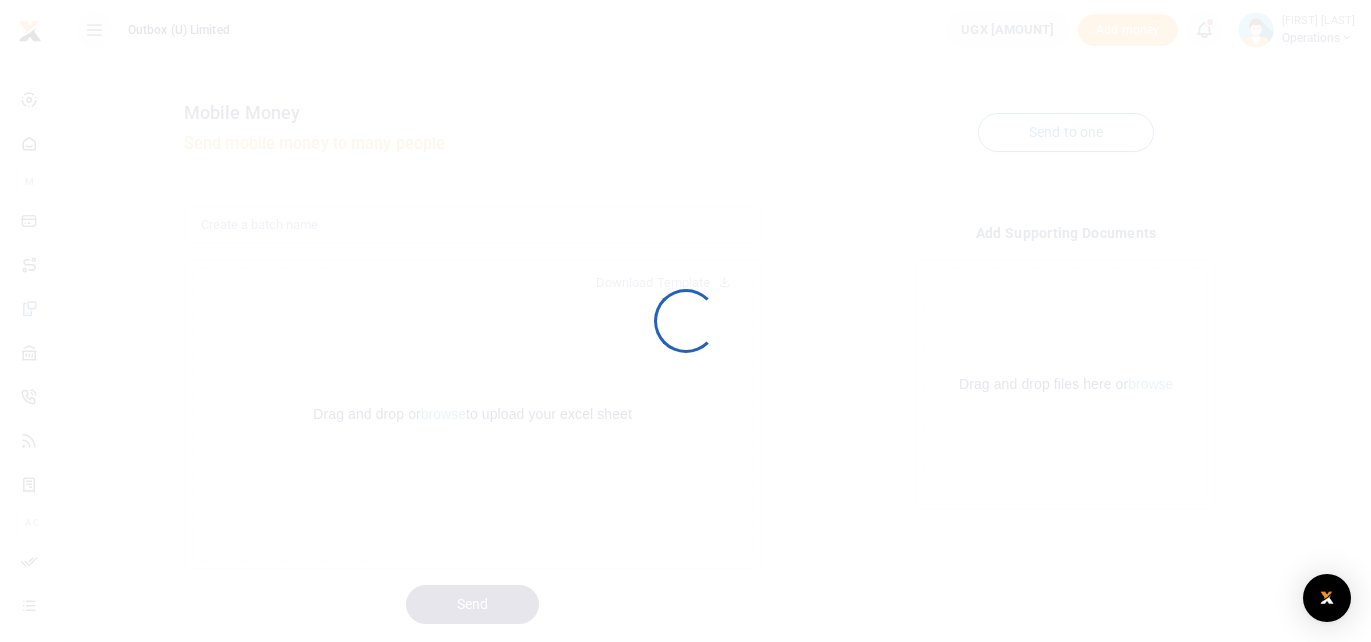 scroll, scrollTop: 50, scrollLeft: 0, axis: vertical 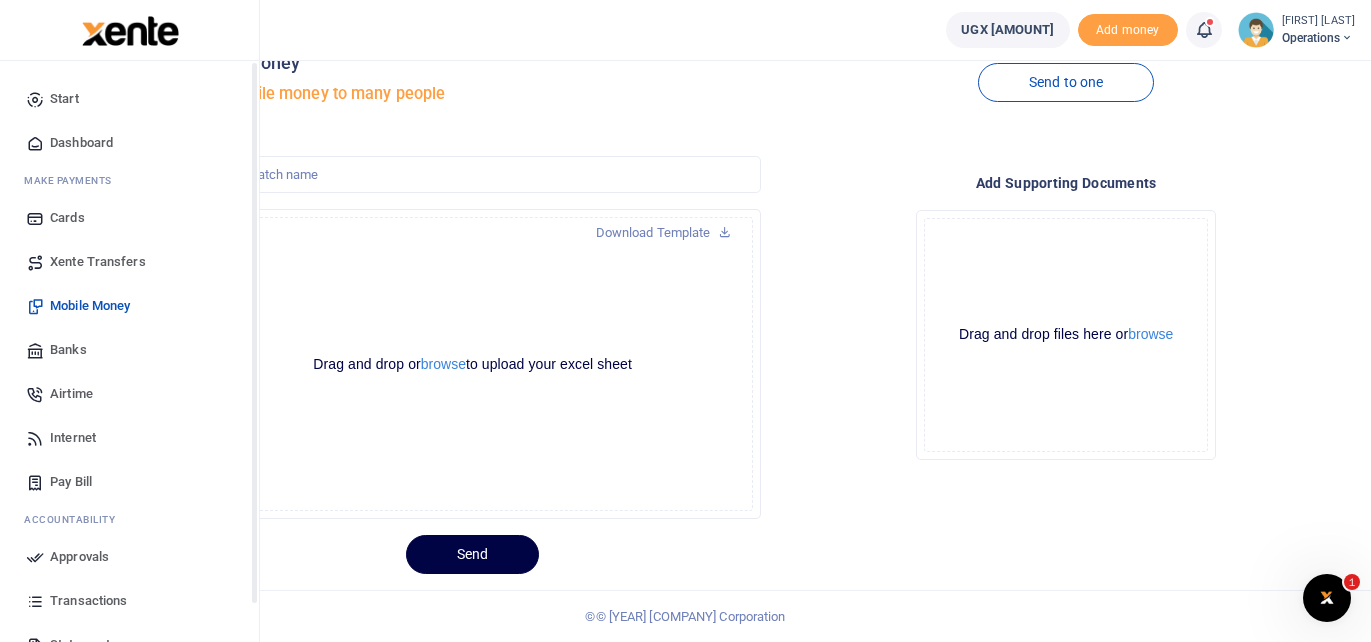 click on "Dashboard" at bounding box center [81, 143] 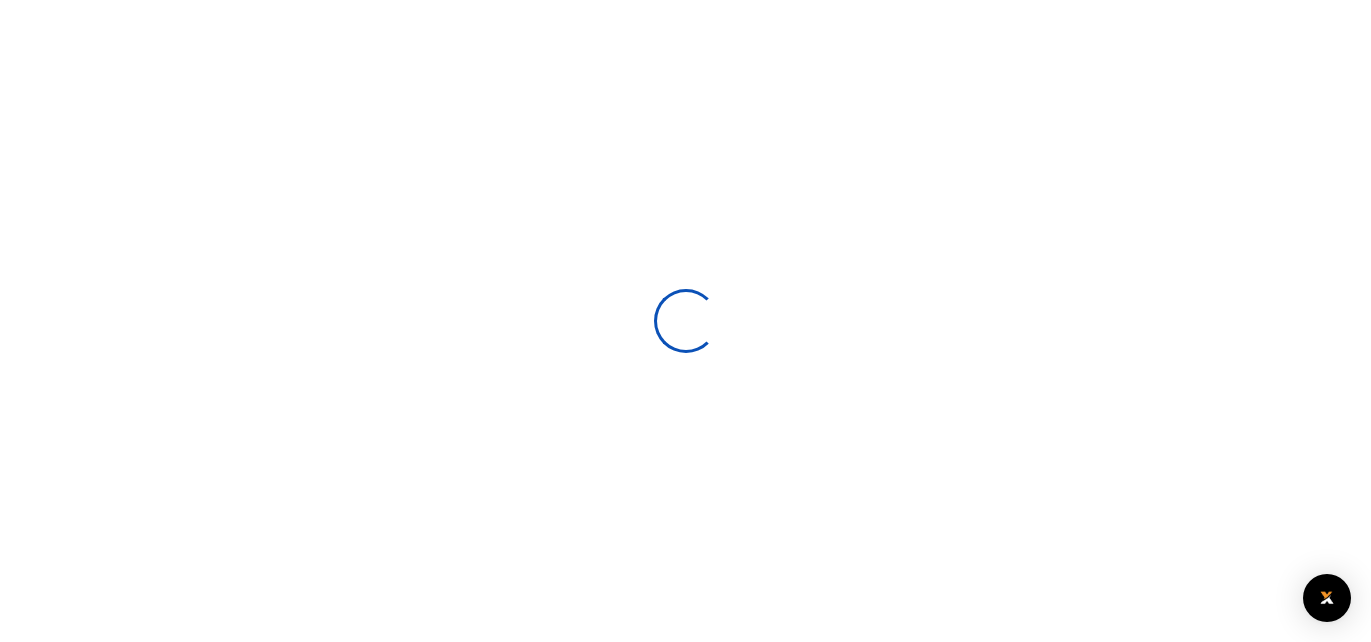 scroll, scrollTop: 0, scrollLeft: 0, axis: both 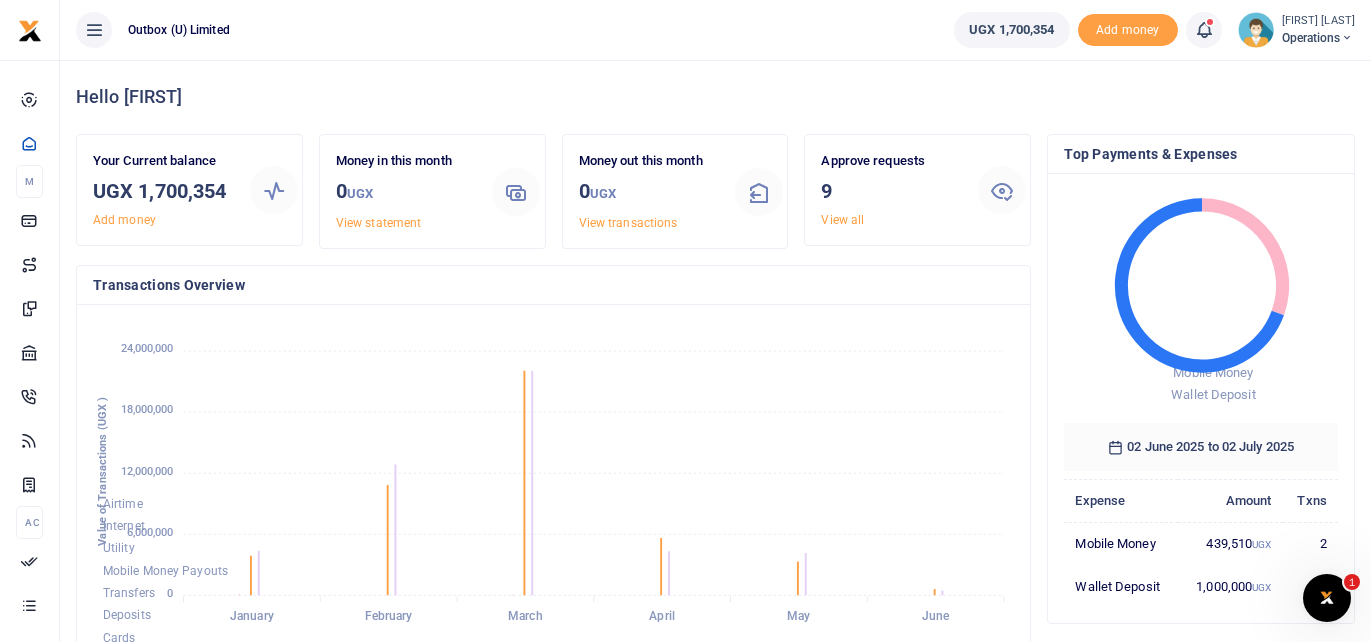 click on "View all" at bounding box center [842, 220] 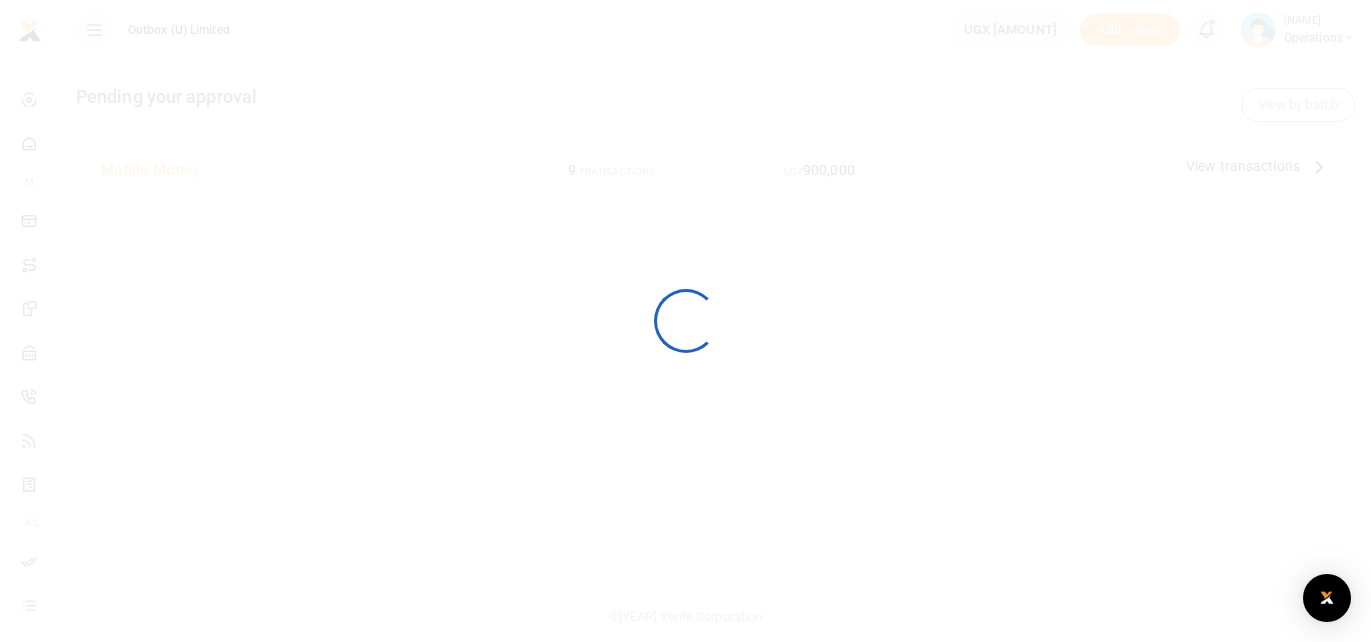 scroll, scrollTop: 0, scrollLeft: 0, axis: both 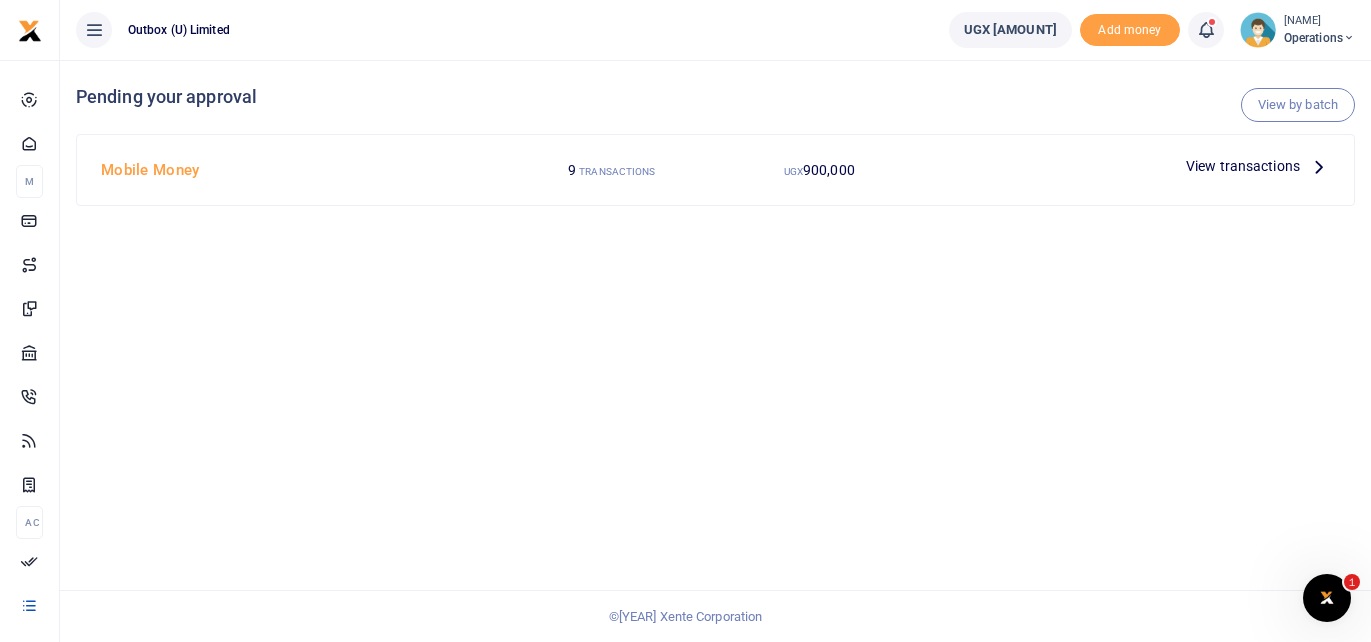 click on "View transactions" at bounding box center [1243, 166] 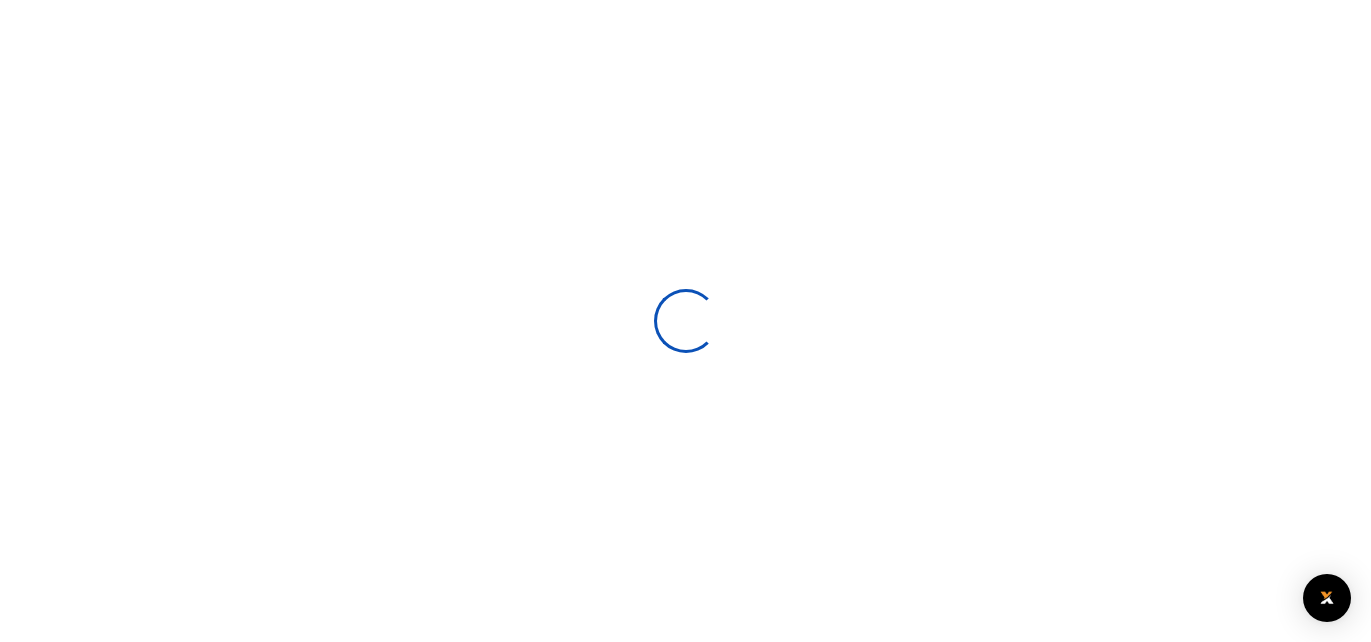scroll, scrollTop: 0, scrollLeft: 0, axis: both 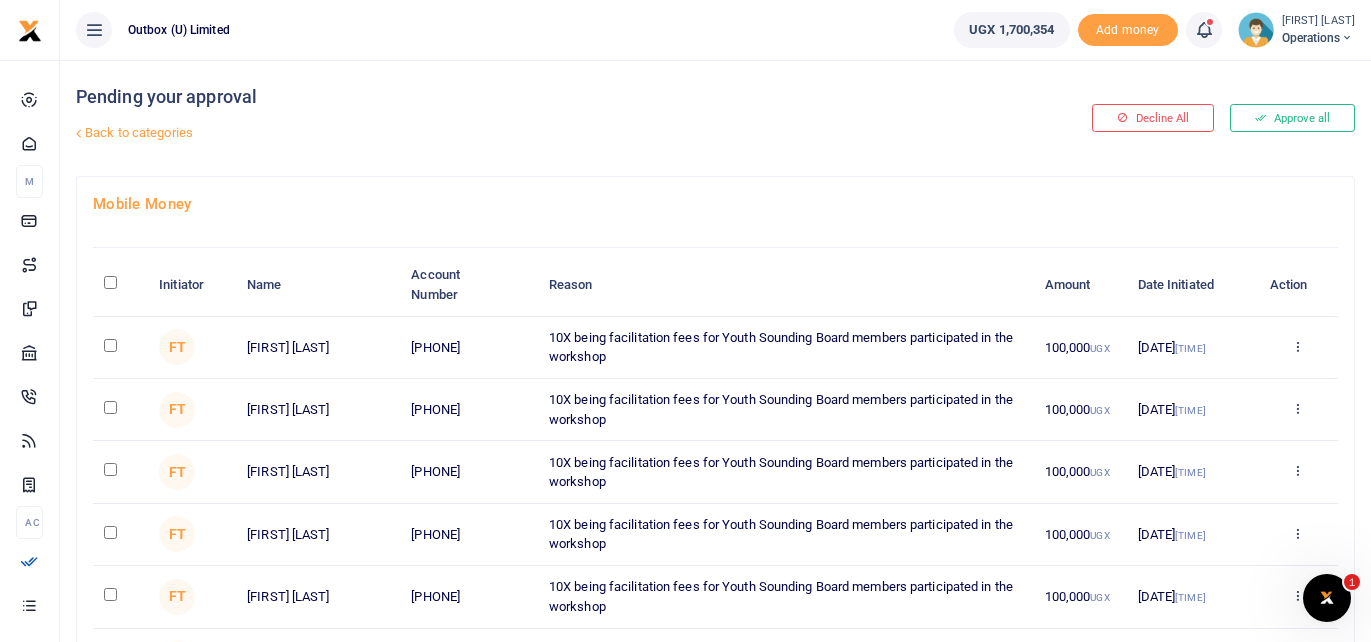 click at bounding box center [110, 345] 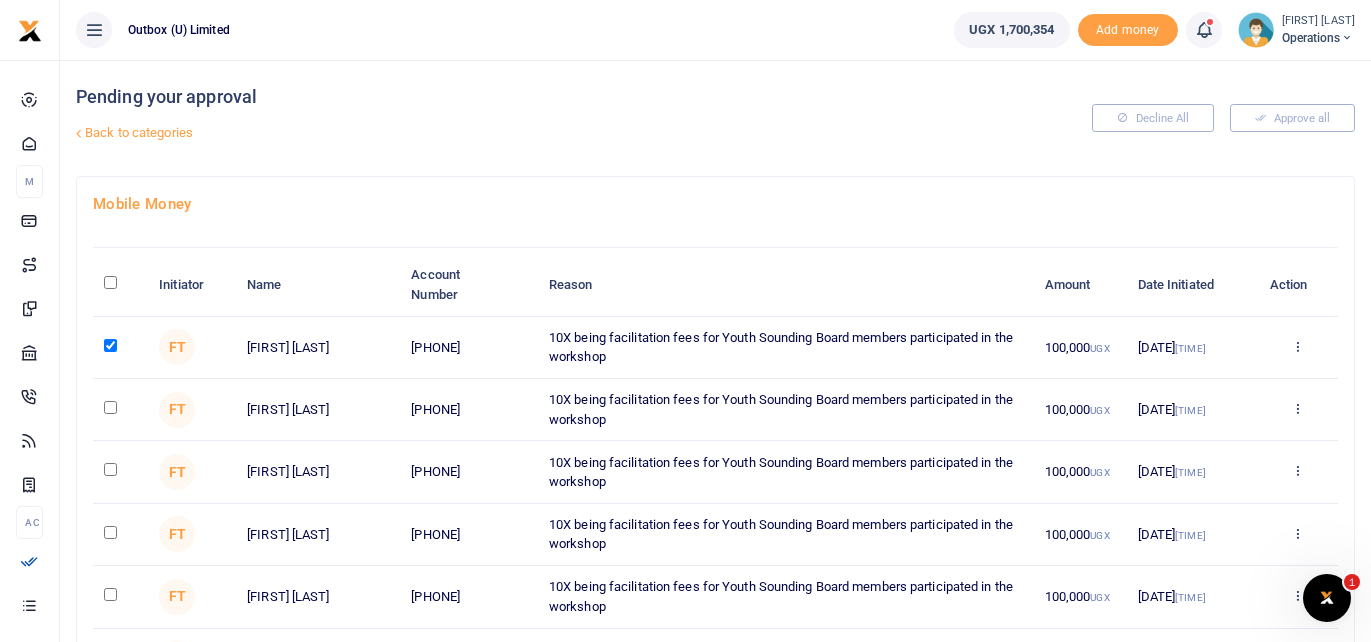 click at bounding box center [110, 407] 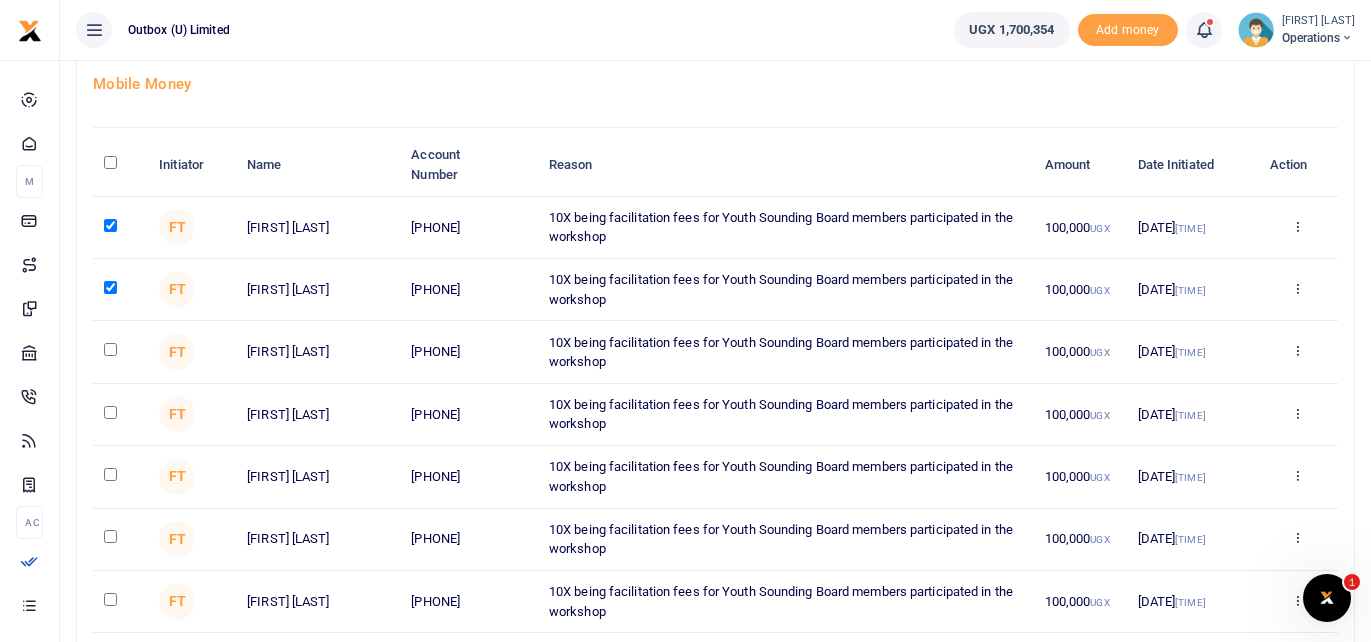 scroll, scrollTop: 148, scrollLeft: 0, axis: vertical 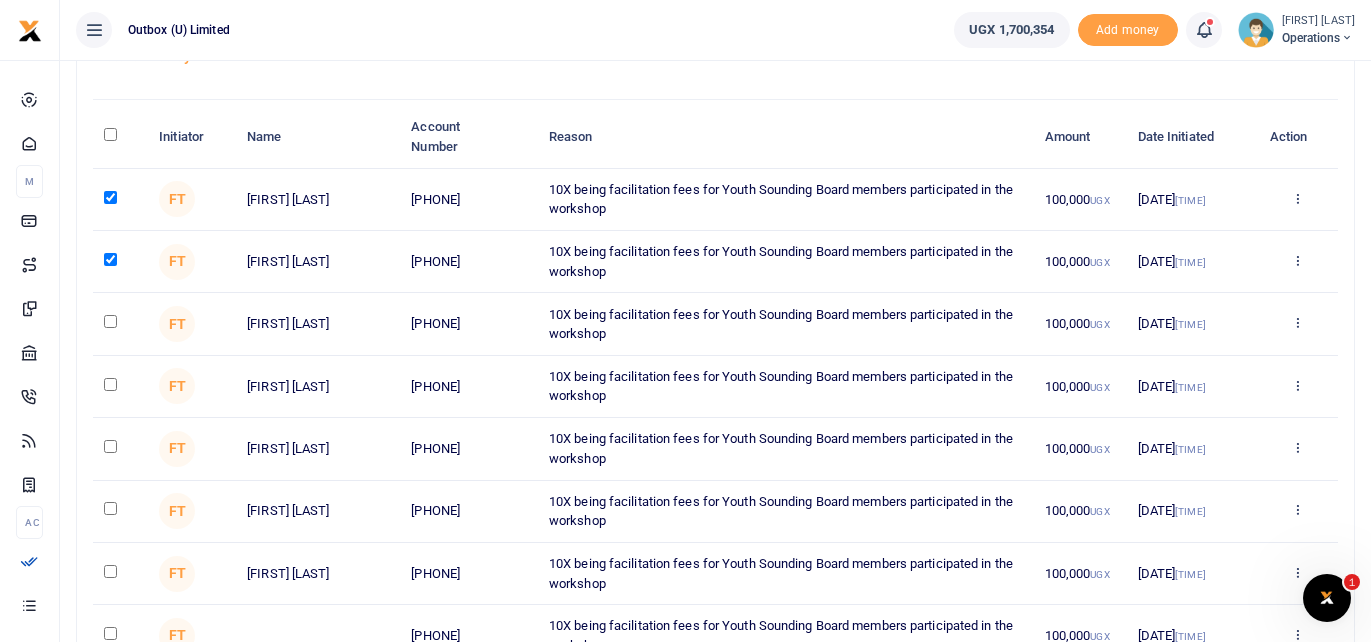 click at bounding box center [110, 197] 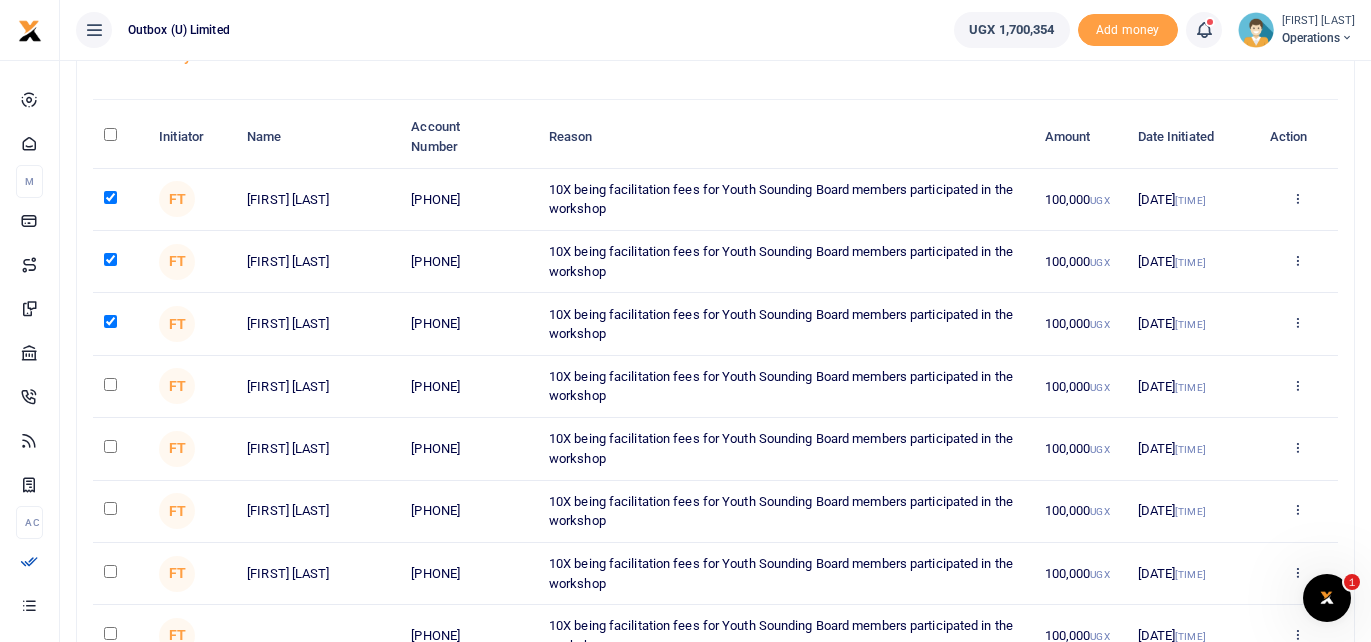 click at bounding box center [110, 259] 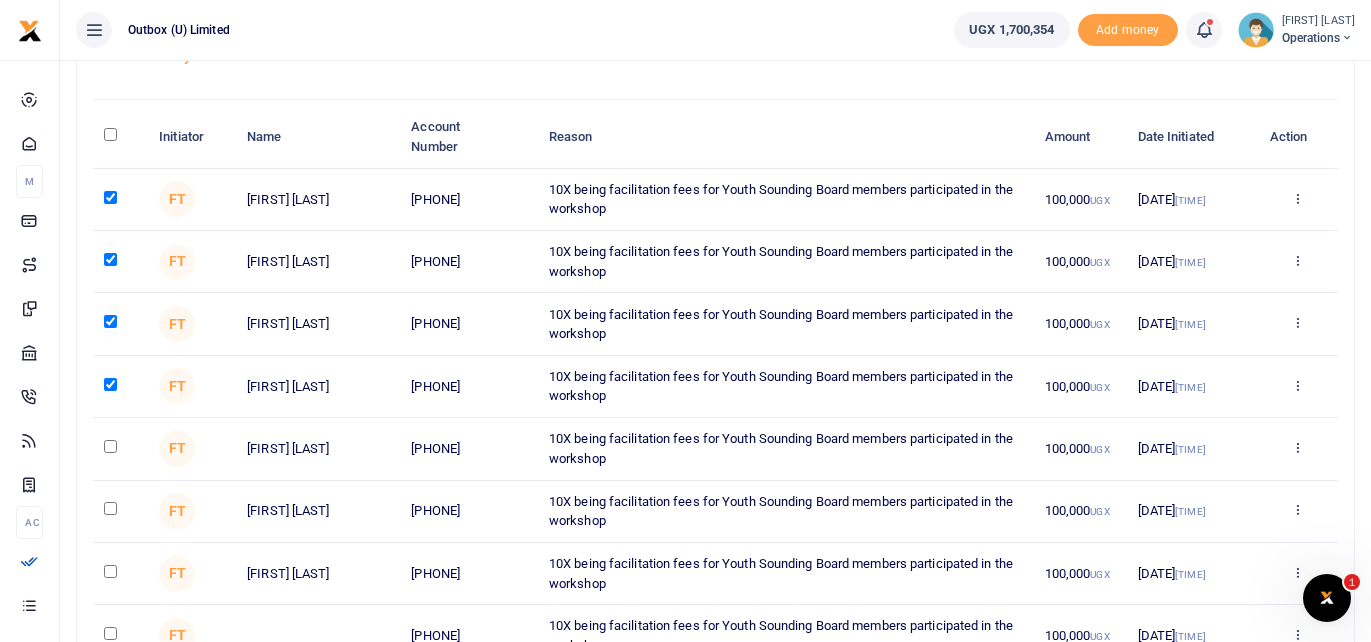 click at bounding box center (110, 197) 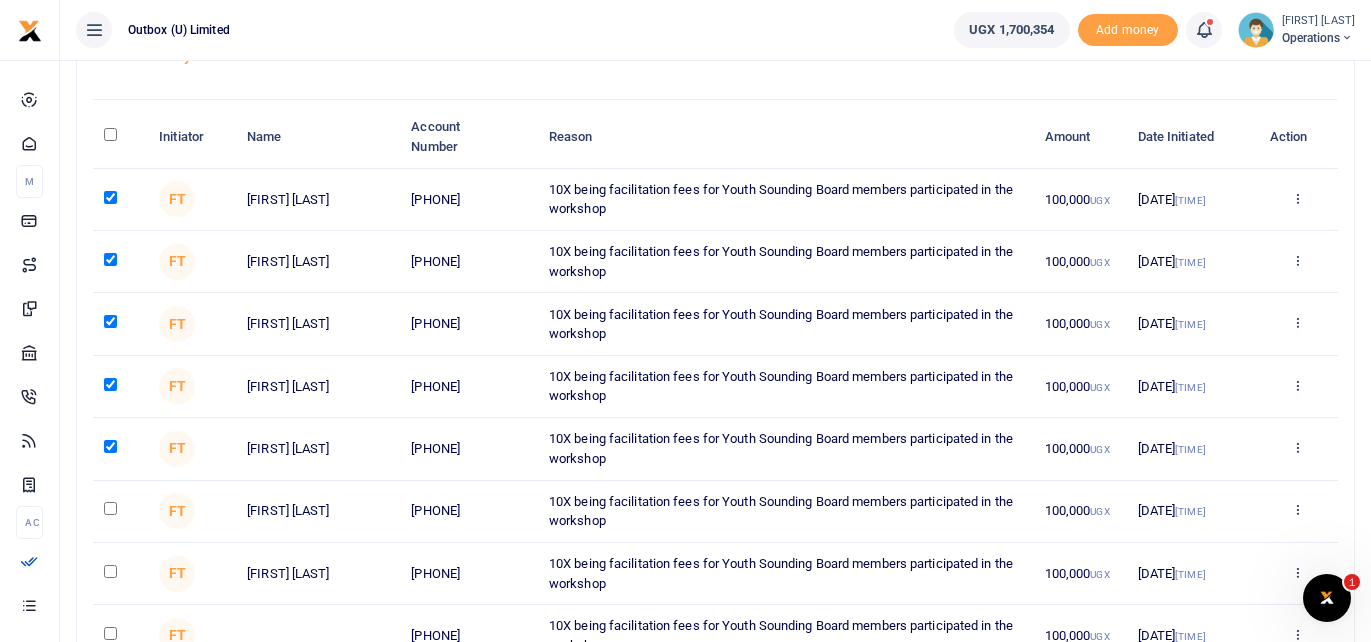 click at bounding box center [110, 259] 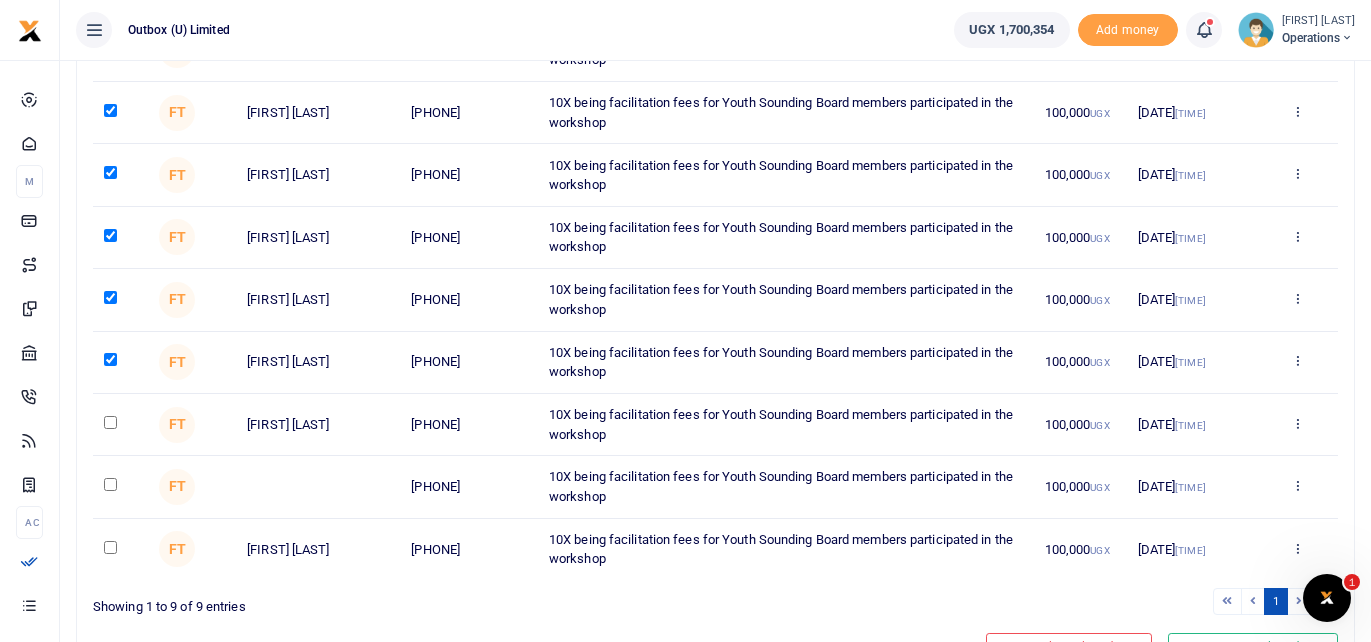 scroll, scrollTop: 300, scrollLeft: 0, axis: vertical 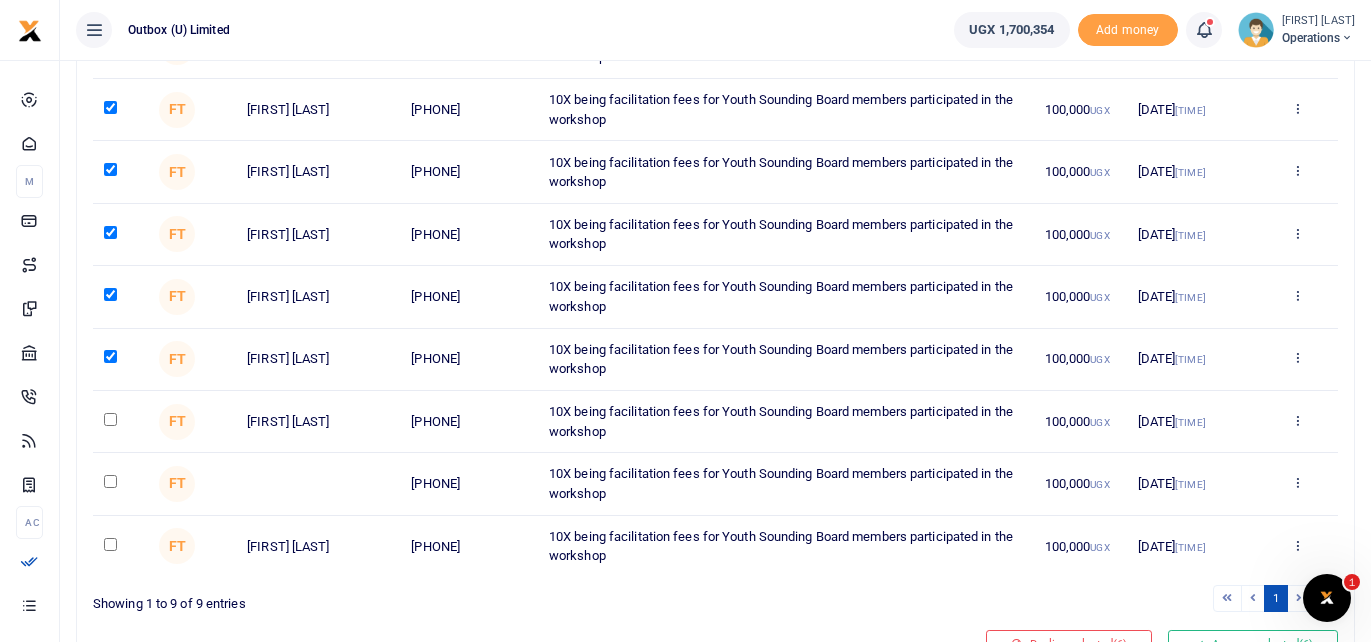 click at bounding box center (120, 48) 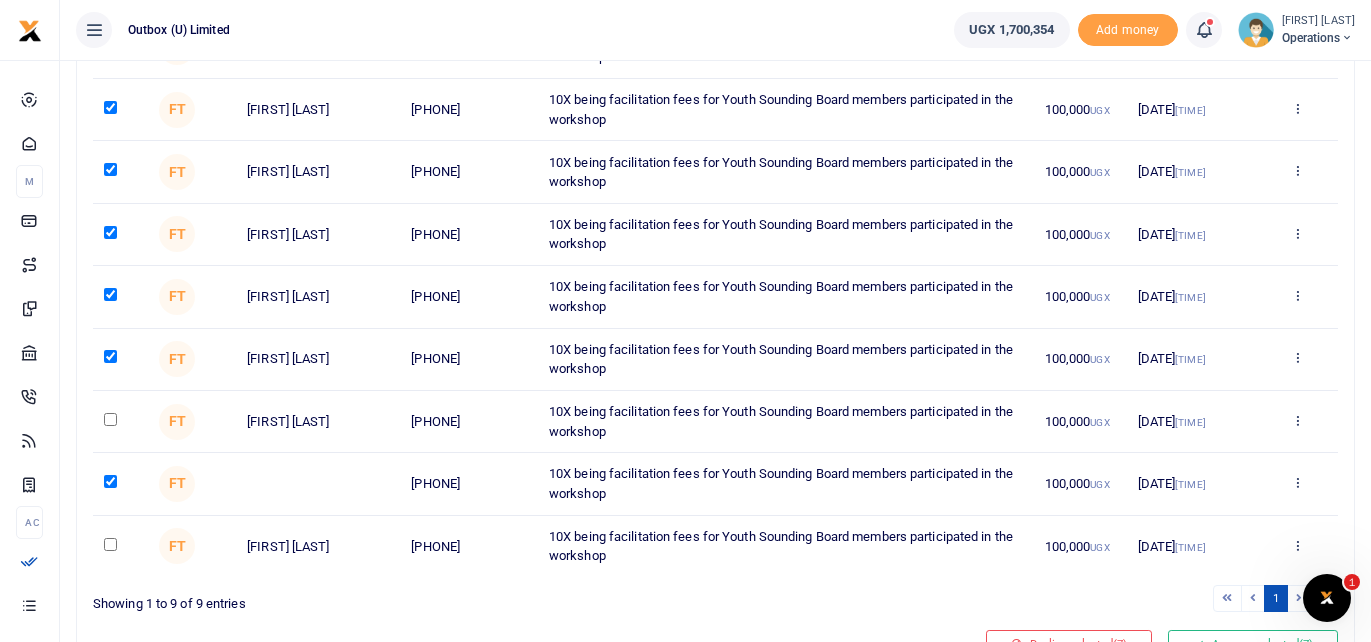 click at bounding box center [110, 45] 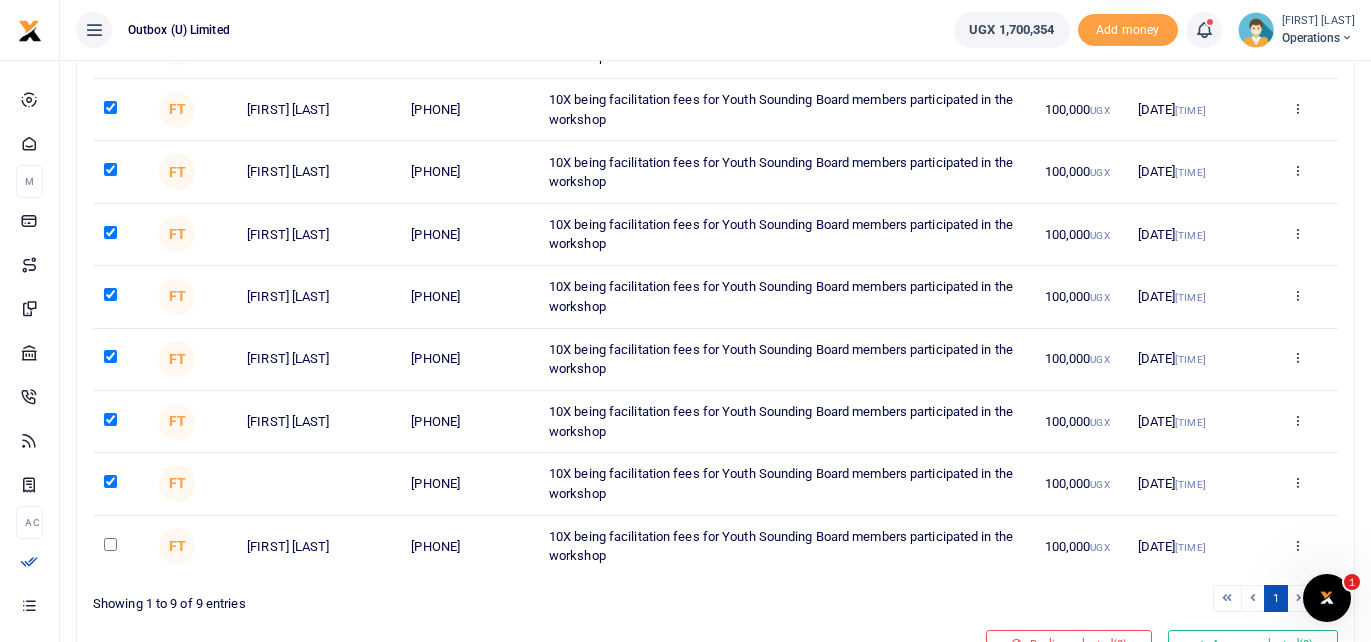 click at bounding box center [110, 45] 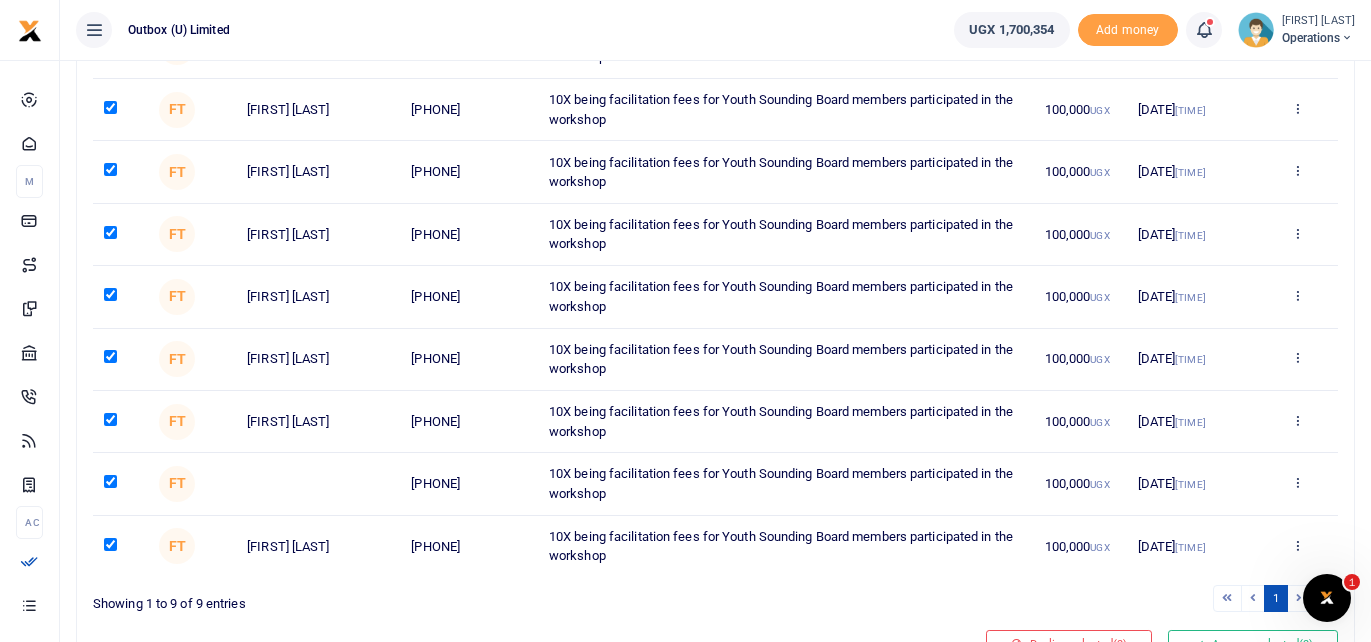 scroll, scrollTop: 401, scrollLeft: 0, axis: vertical 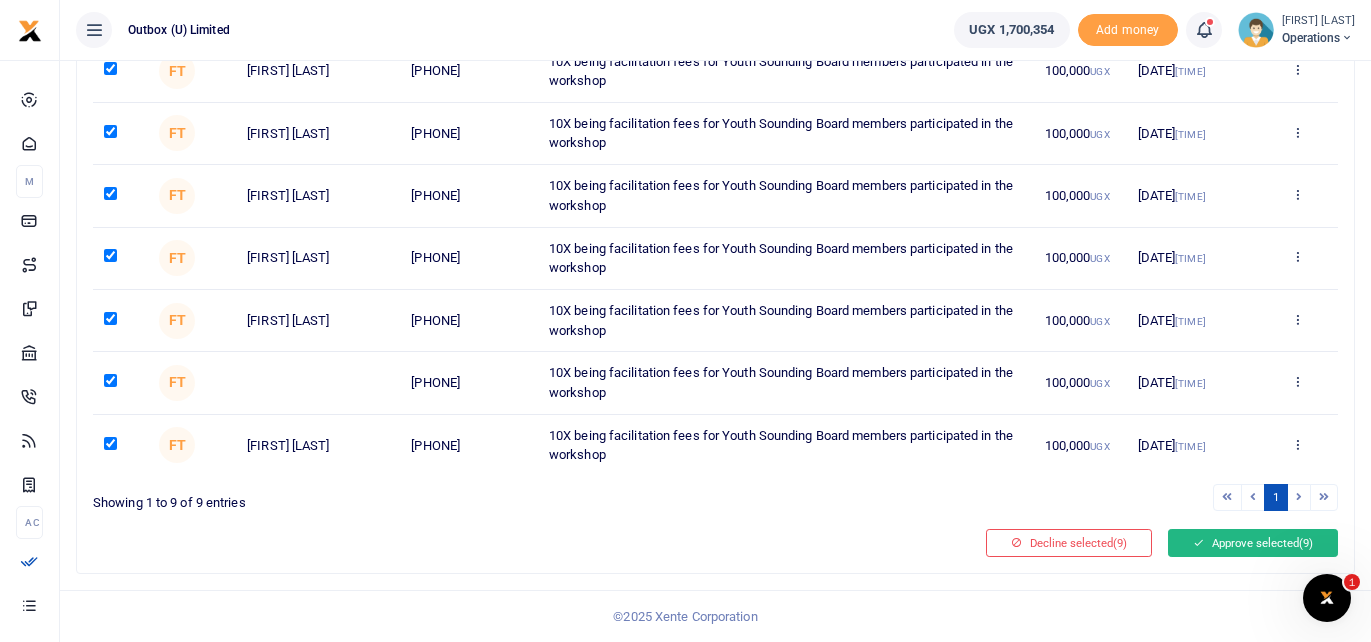 click on "Approve selected  (9)" at bounding box center (1253, 543) 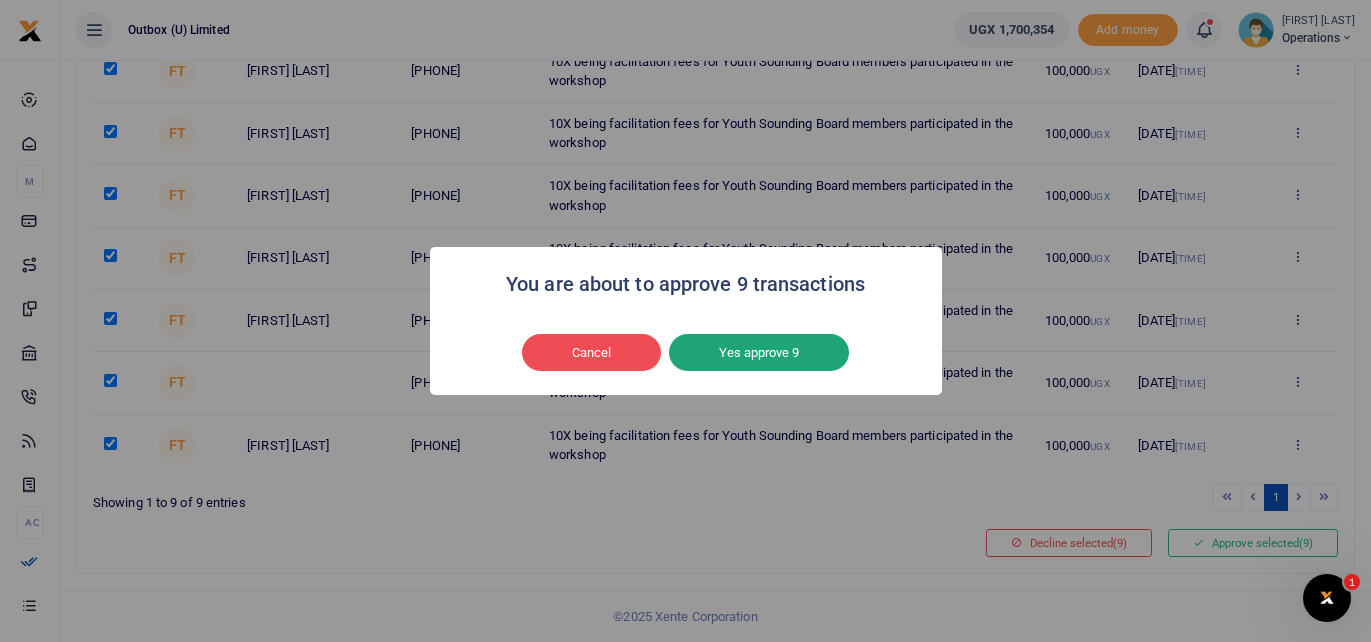 click on "Yes approve 9" at bounding box center [759, 353] 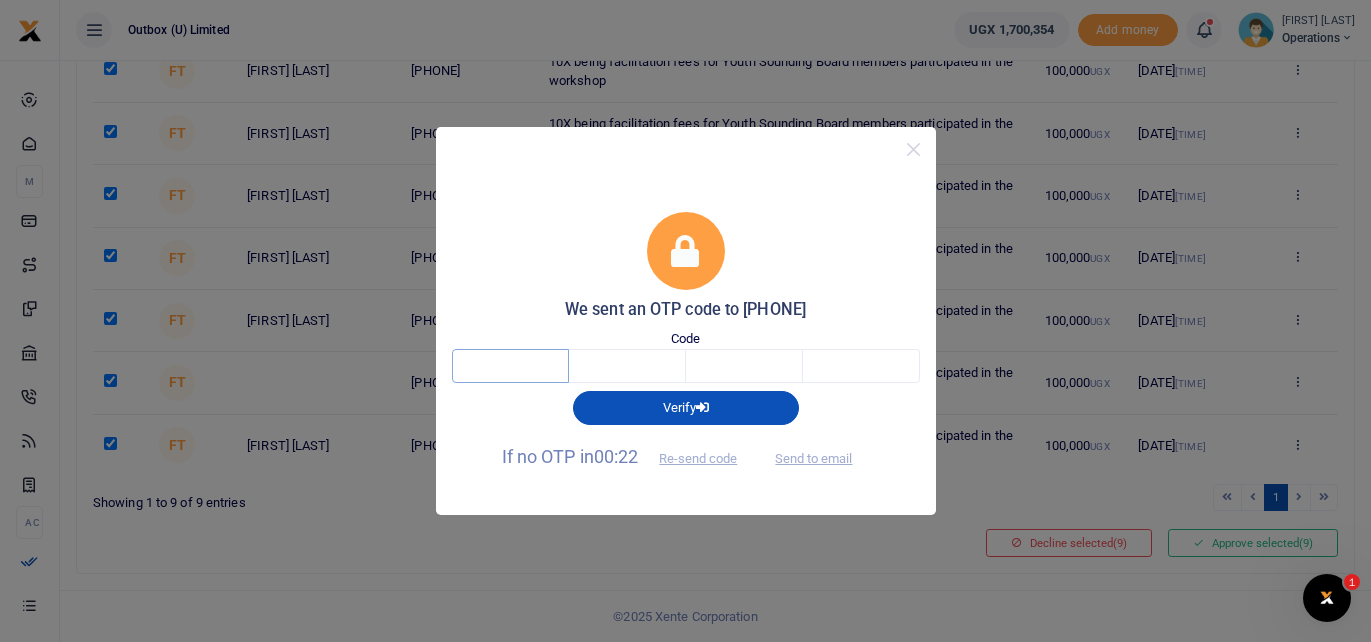 click at bounding box center (510, 366) 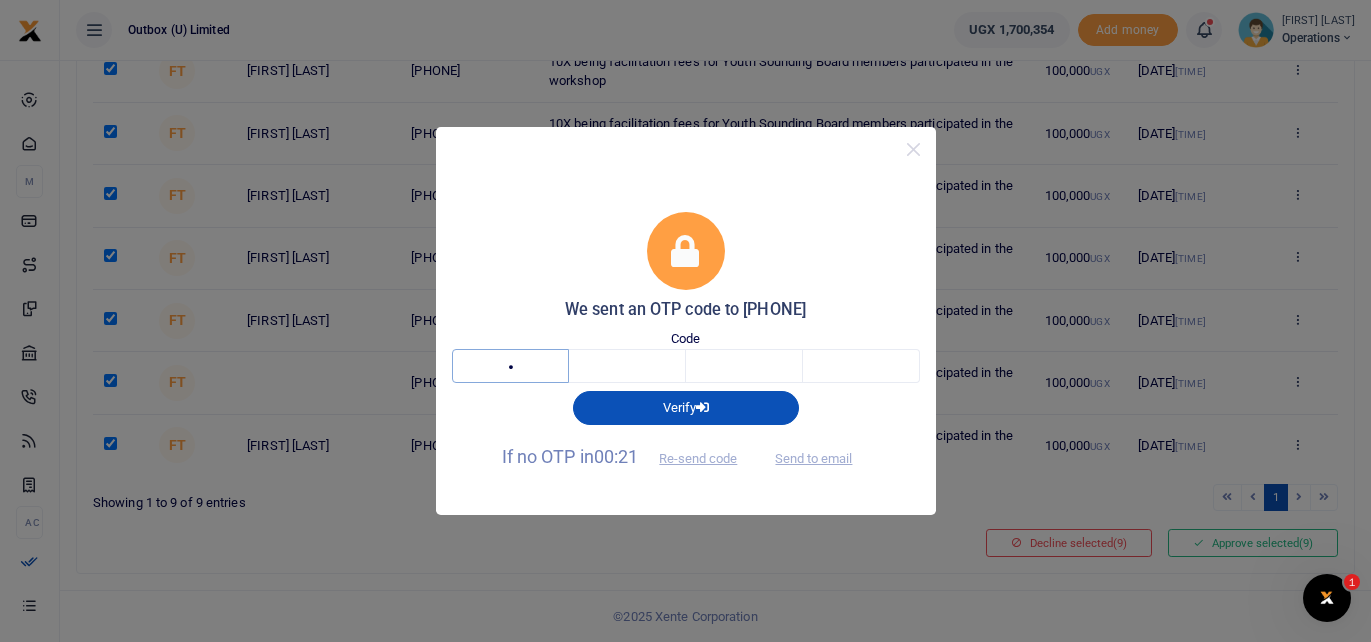 type on "2" 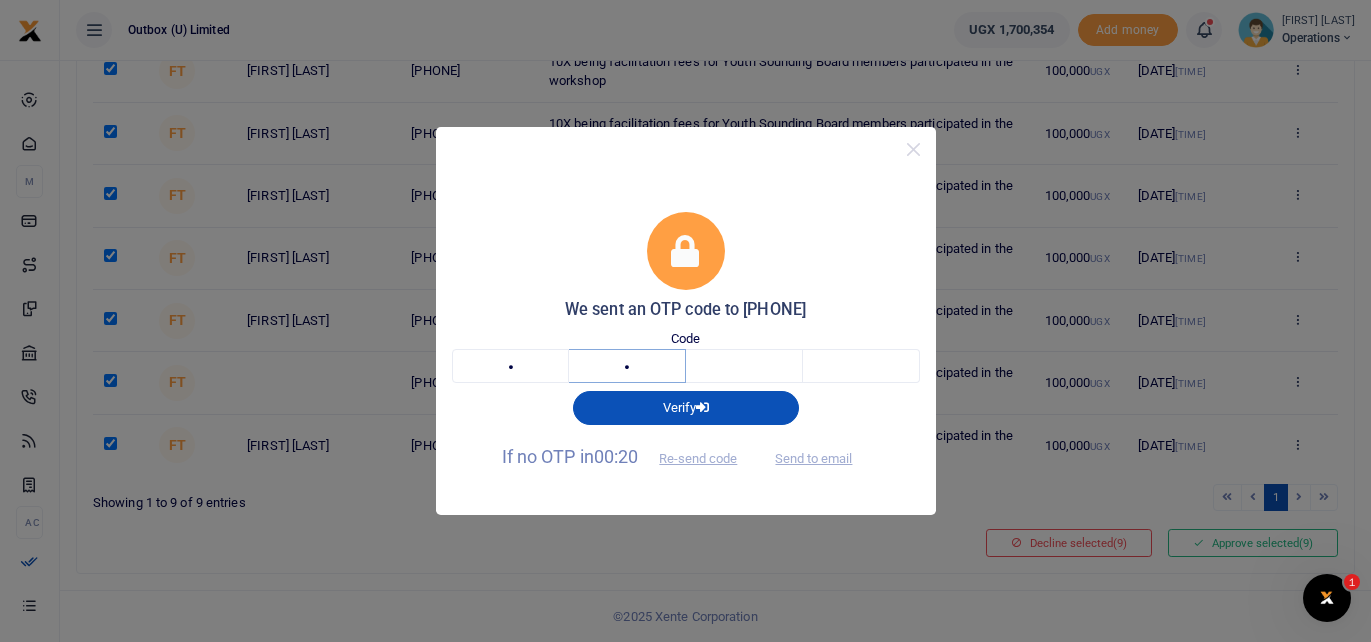 type on "8" 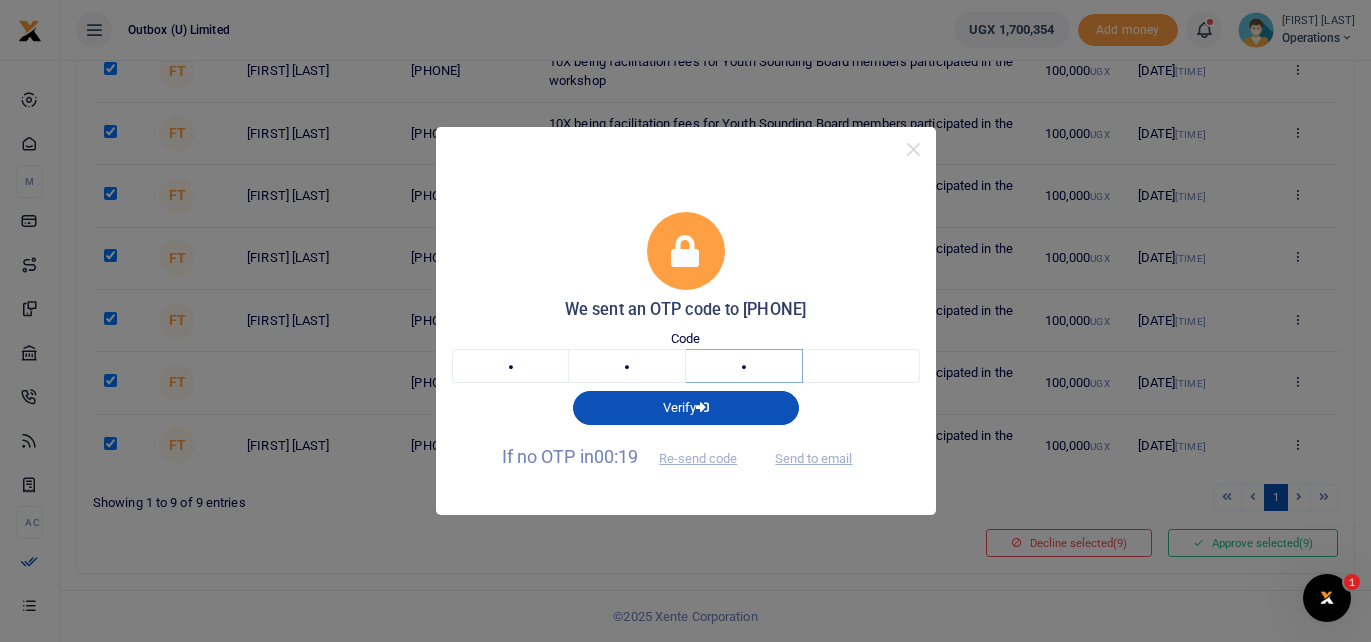 type on "2" 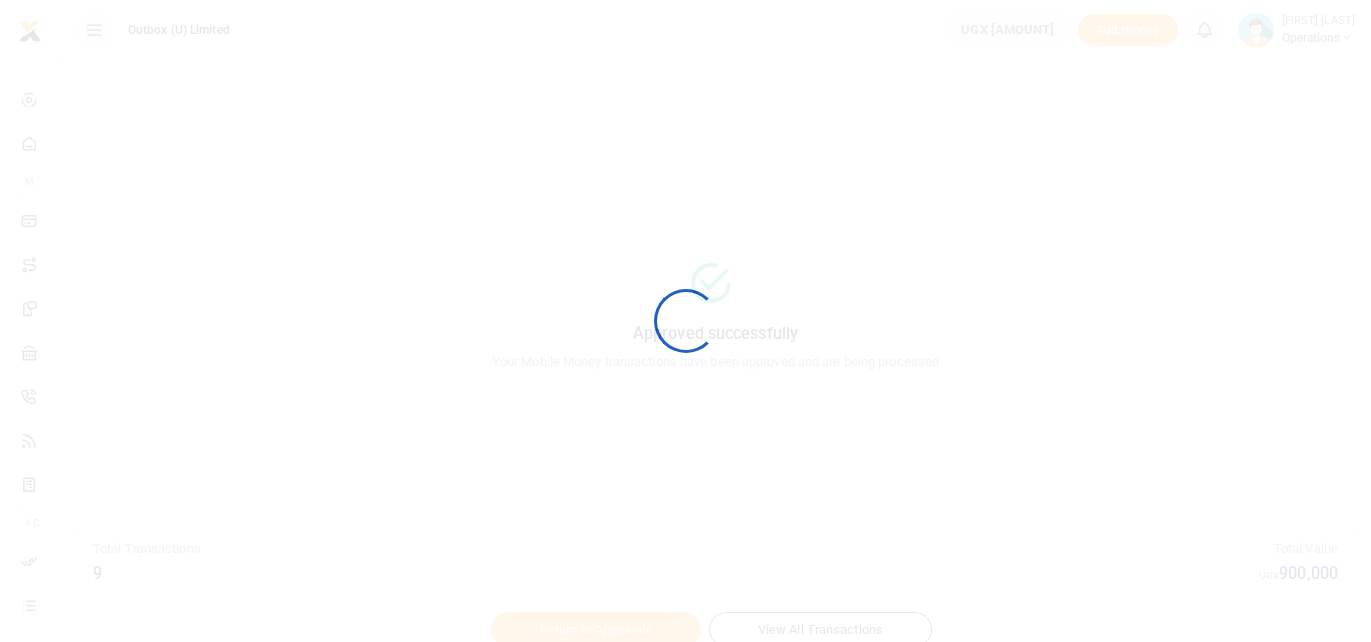 scroll, scrollTop: 0, scrollLeft: 0, axis: both 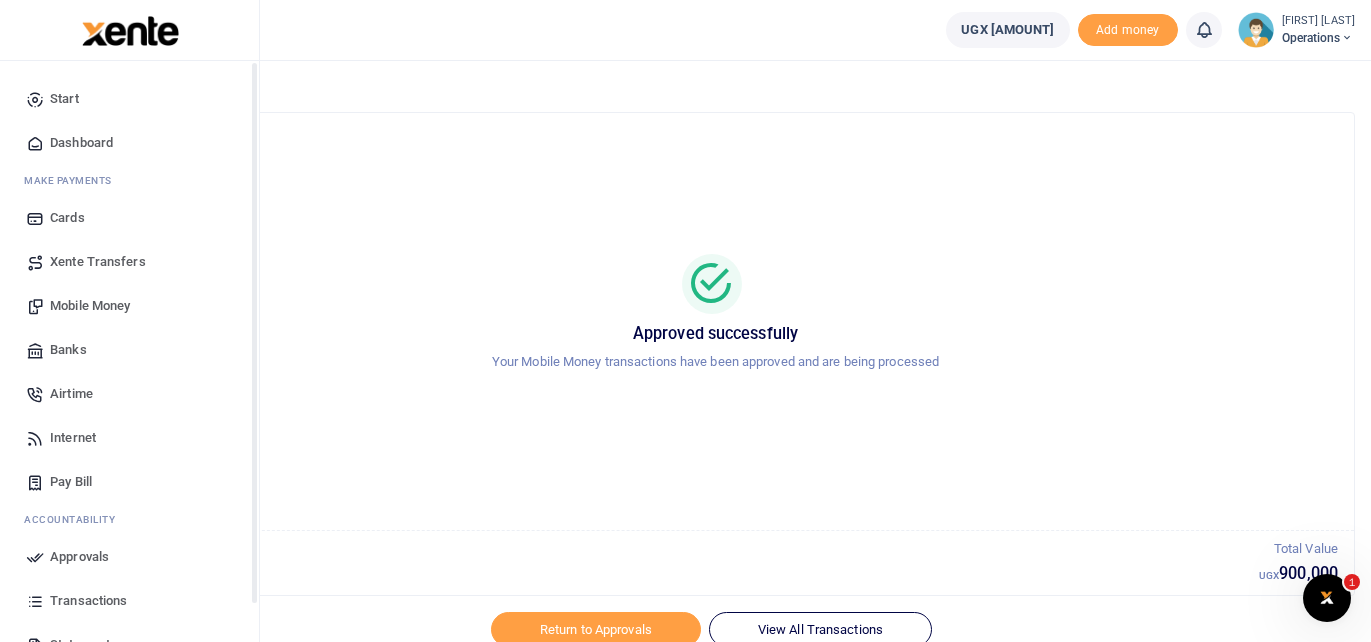 click on "Dashboard" at bounding box center [81, 143] 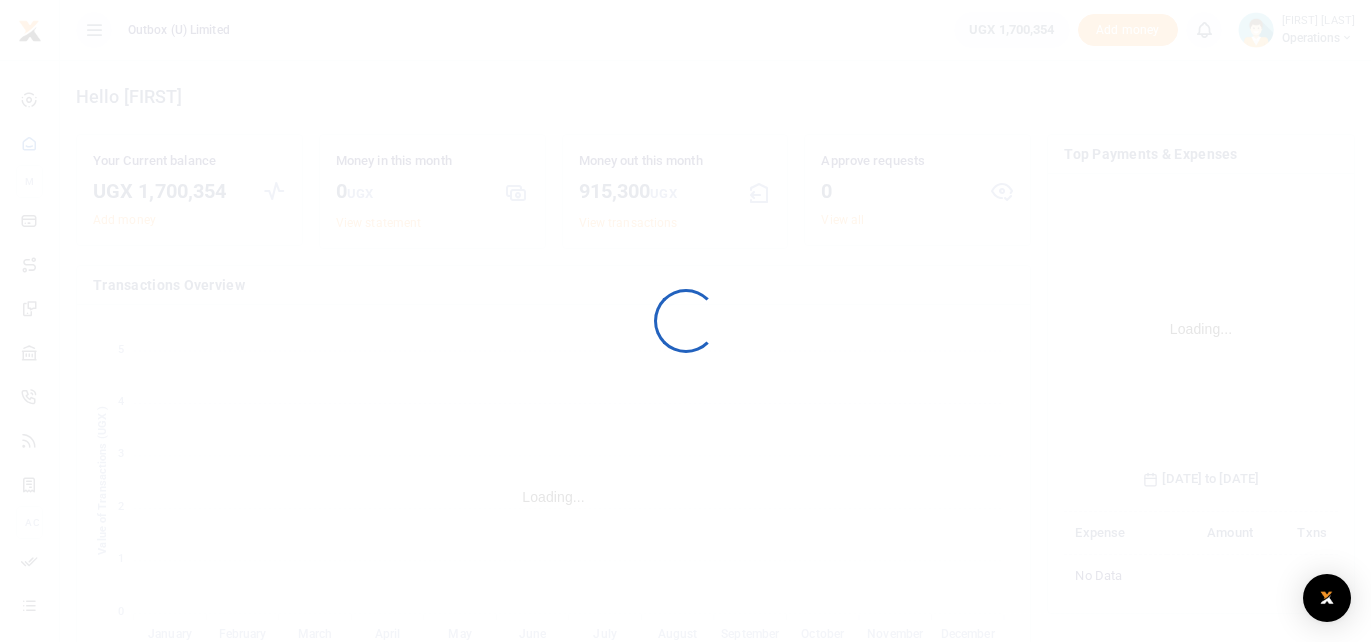 scroll, scrollTop: 0, scrollLeft: 0, axis: both 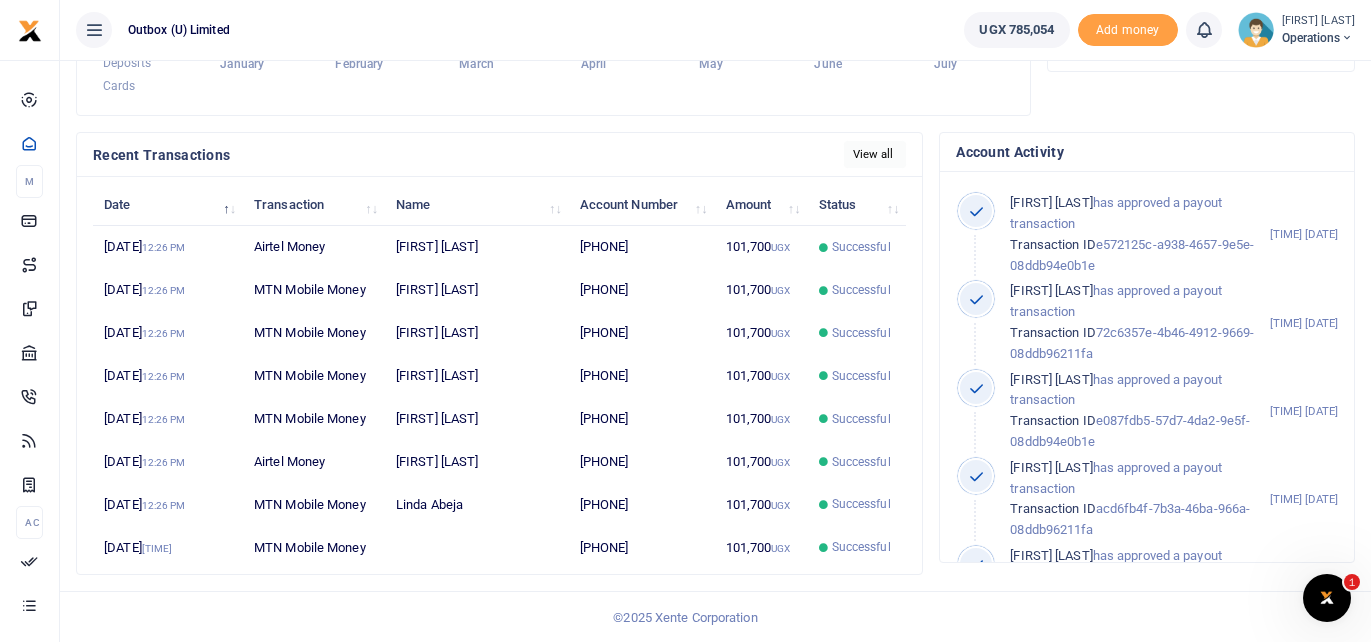 click on "View all" at bounding box center (875, 154) 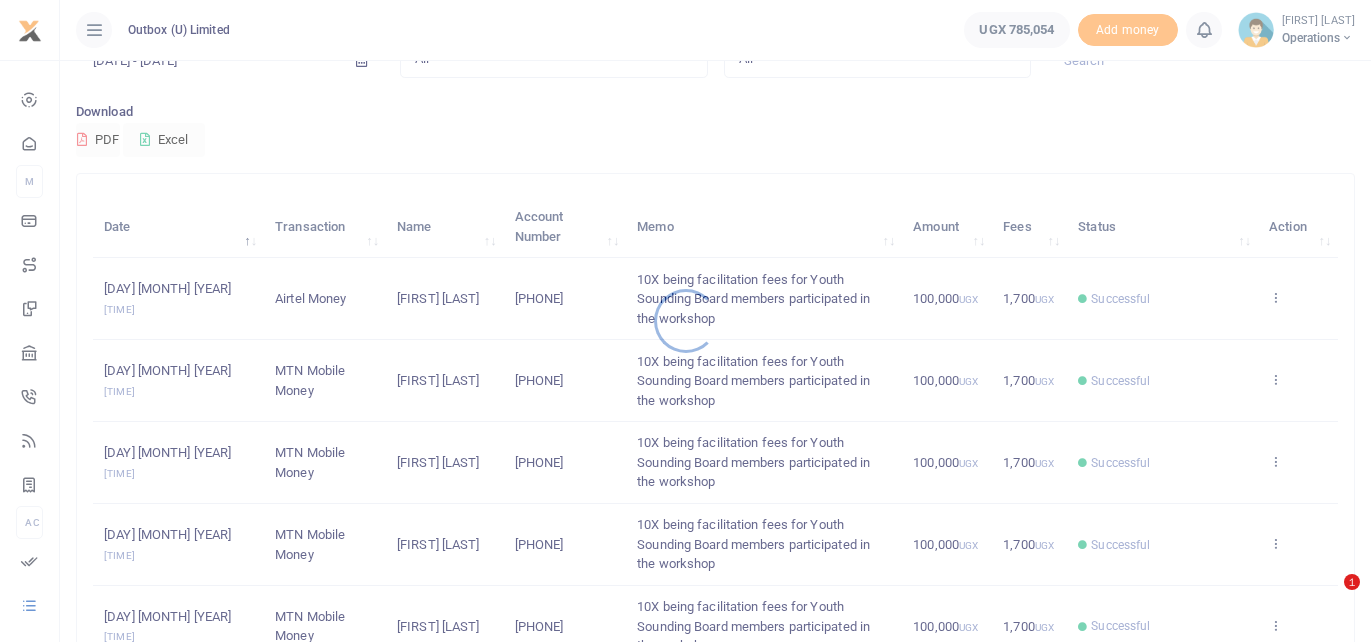 scroll, scrollTop: 348, scrollLeft: 0, axis: vertical 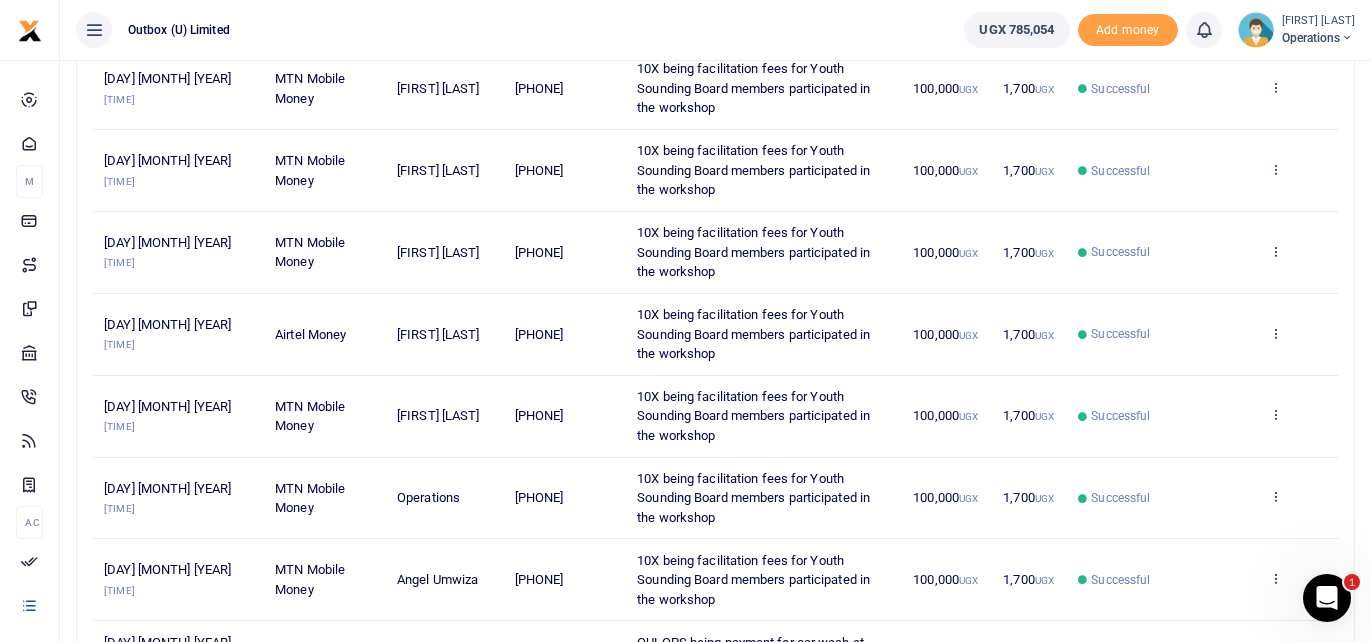 click on "Outbox (U) Limited" at bounding box center [504, 30] 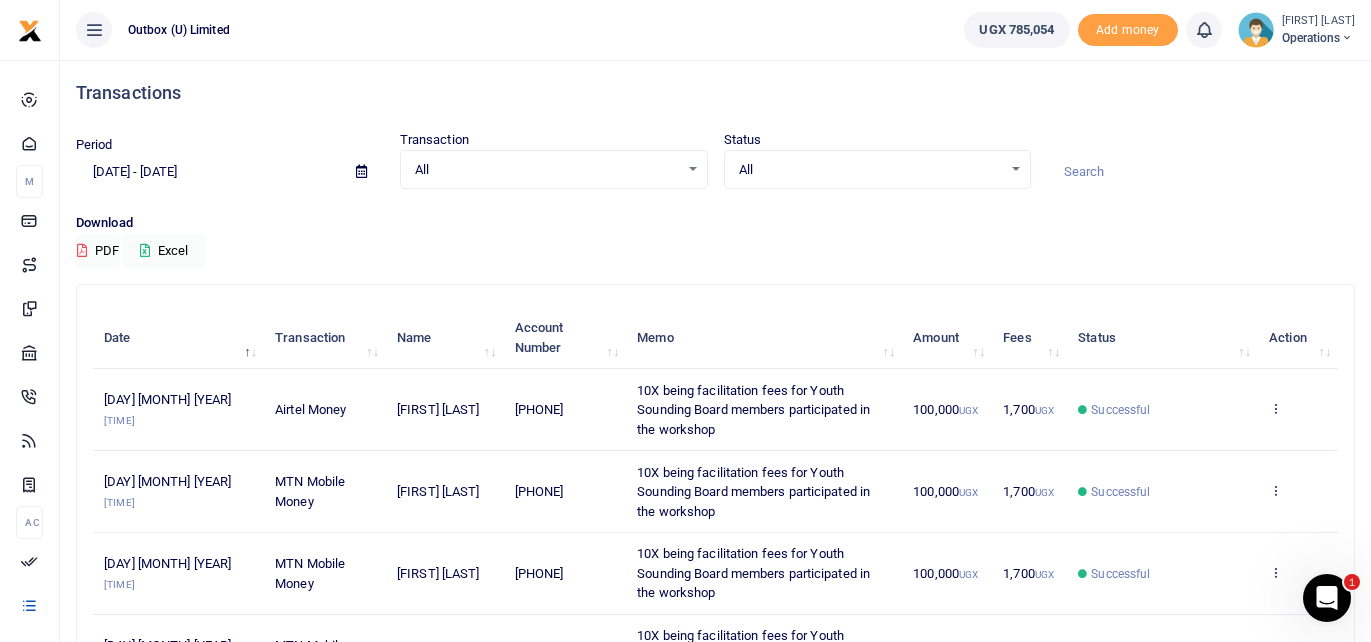 scroll, scrollTop: 0, scrollLeft: 0, axis: both 